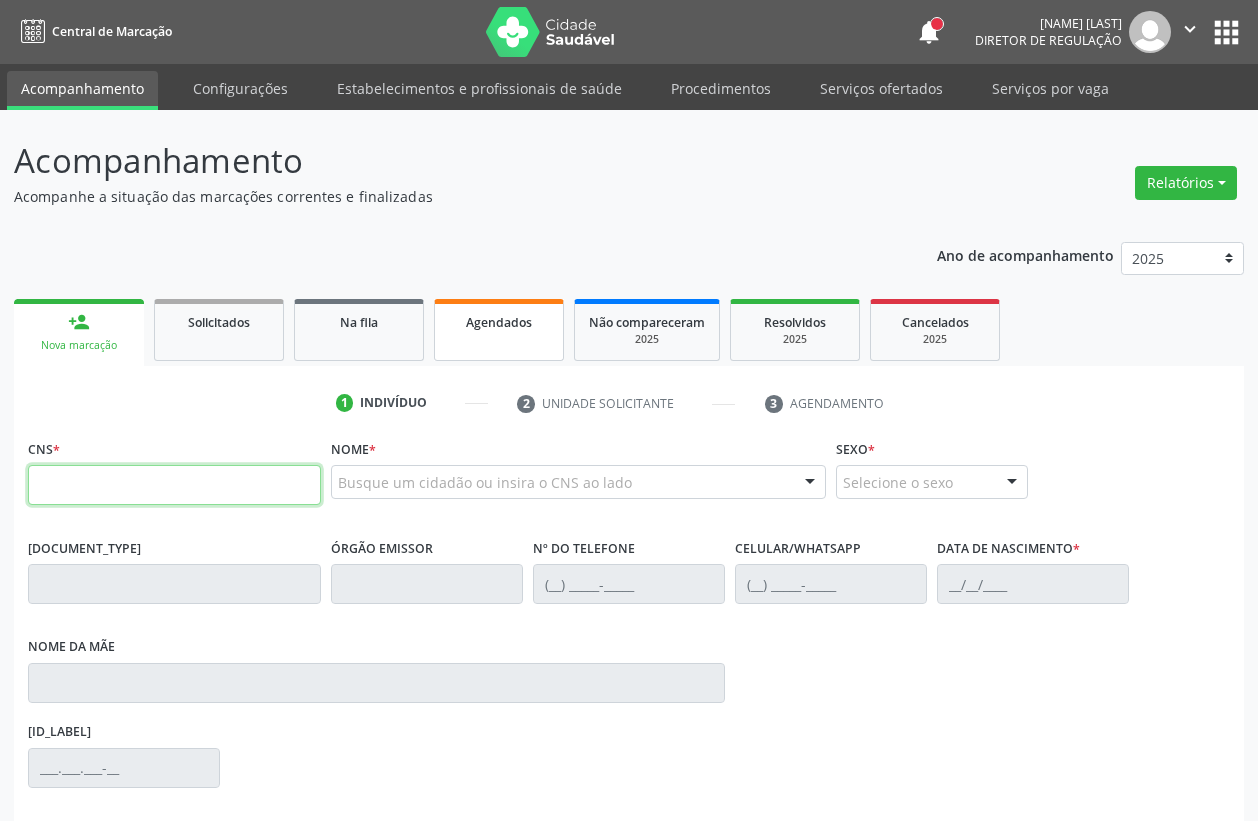 scroll, scrollTop: 0, scrollLeft: 0, axis: both 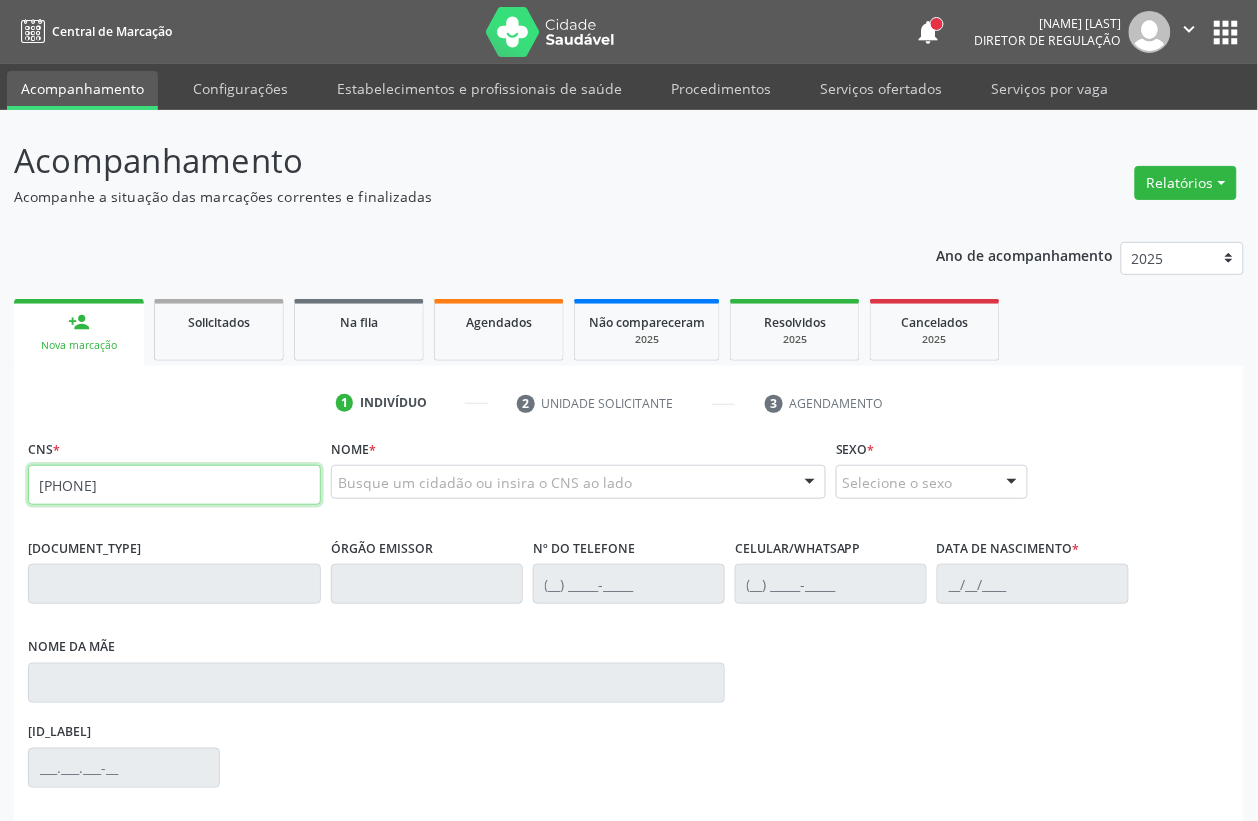 type on "[PHONE]" 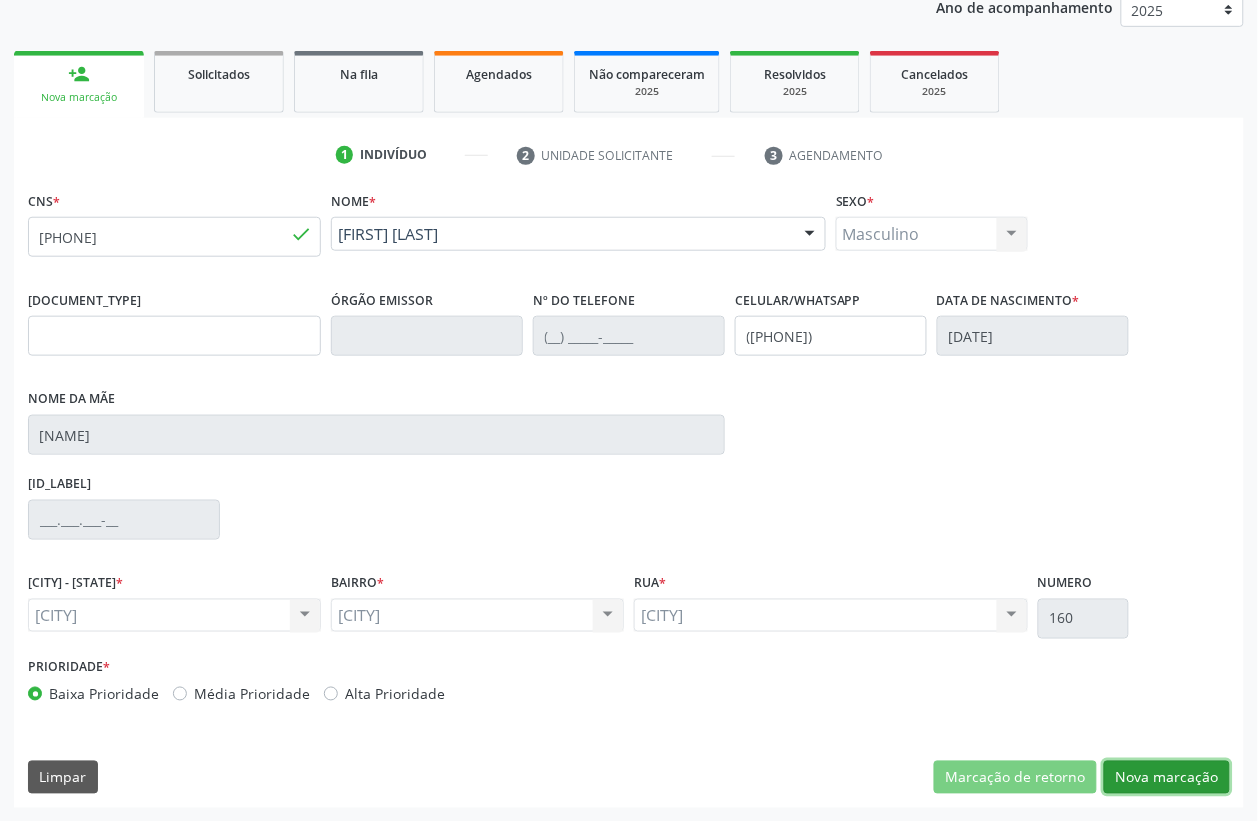 click on "Nova marcação" at bounding box center (1015, 778) 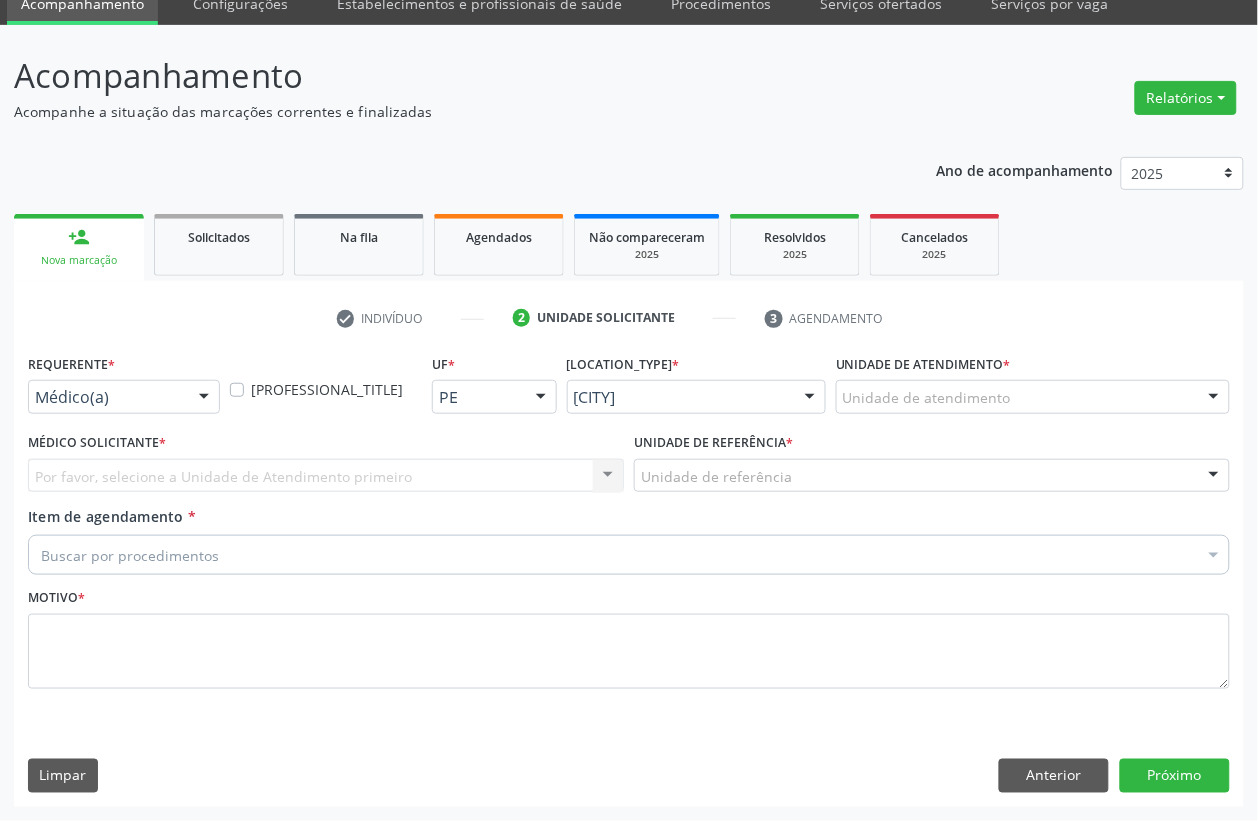 scroll, scrollTop: 85, scrollLeft: 0, axis: vertical 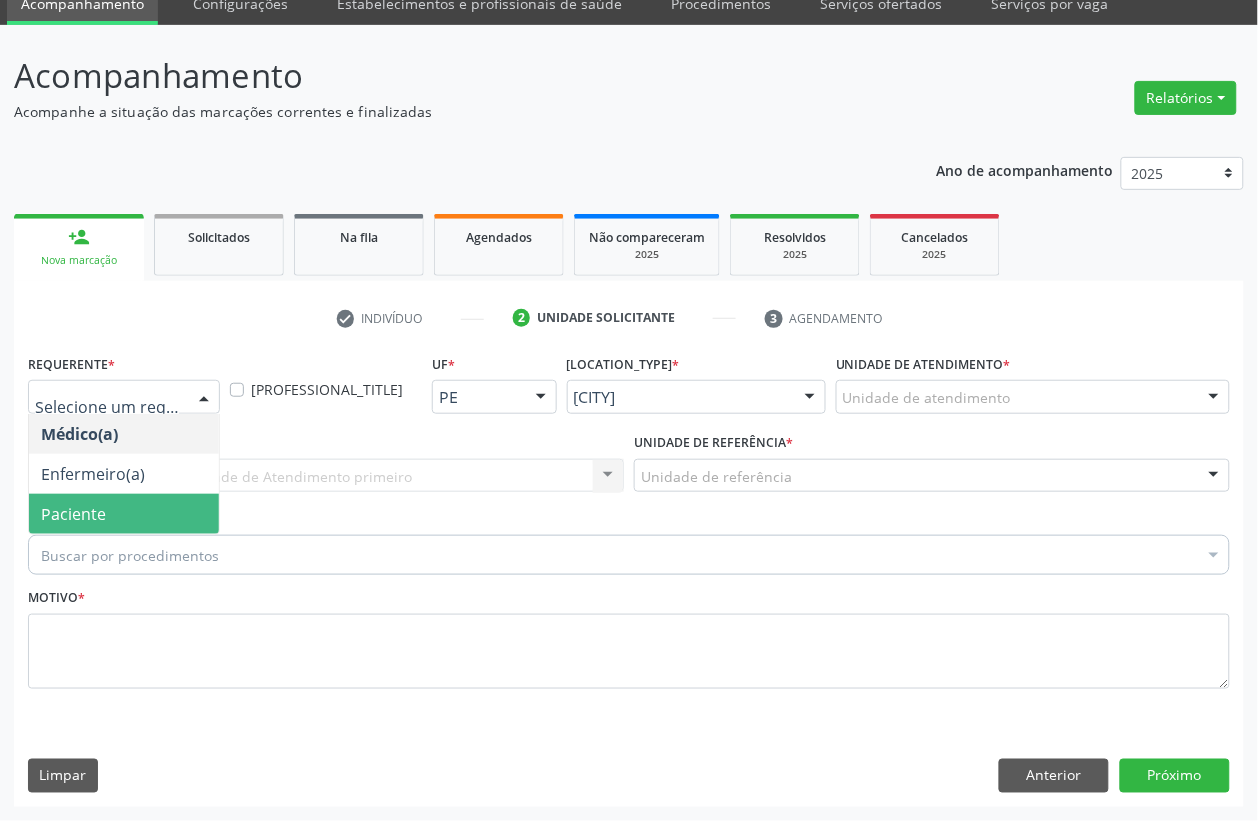 click on "Paciente" at bounding box center (124, 514) 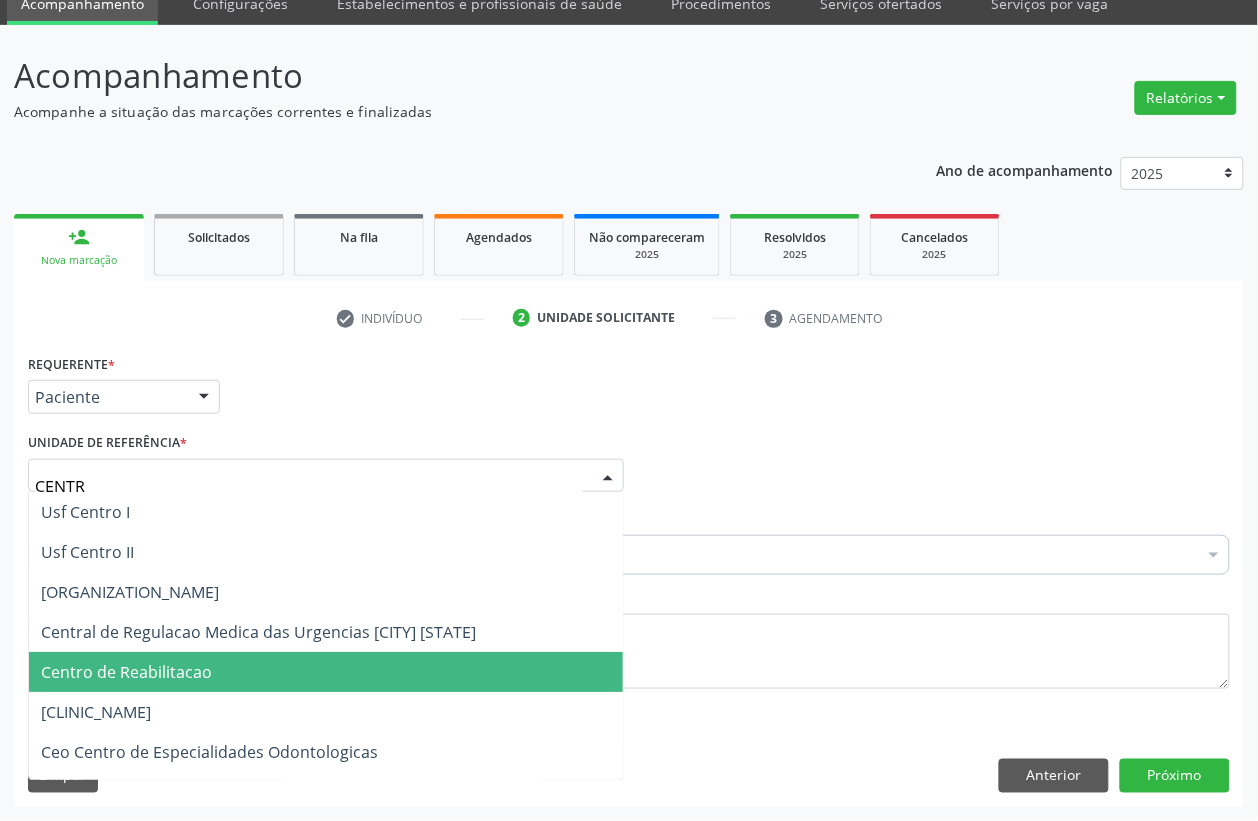 click on "Centro de Reabilitacao" at bounding box center [326, 672] 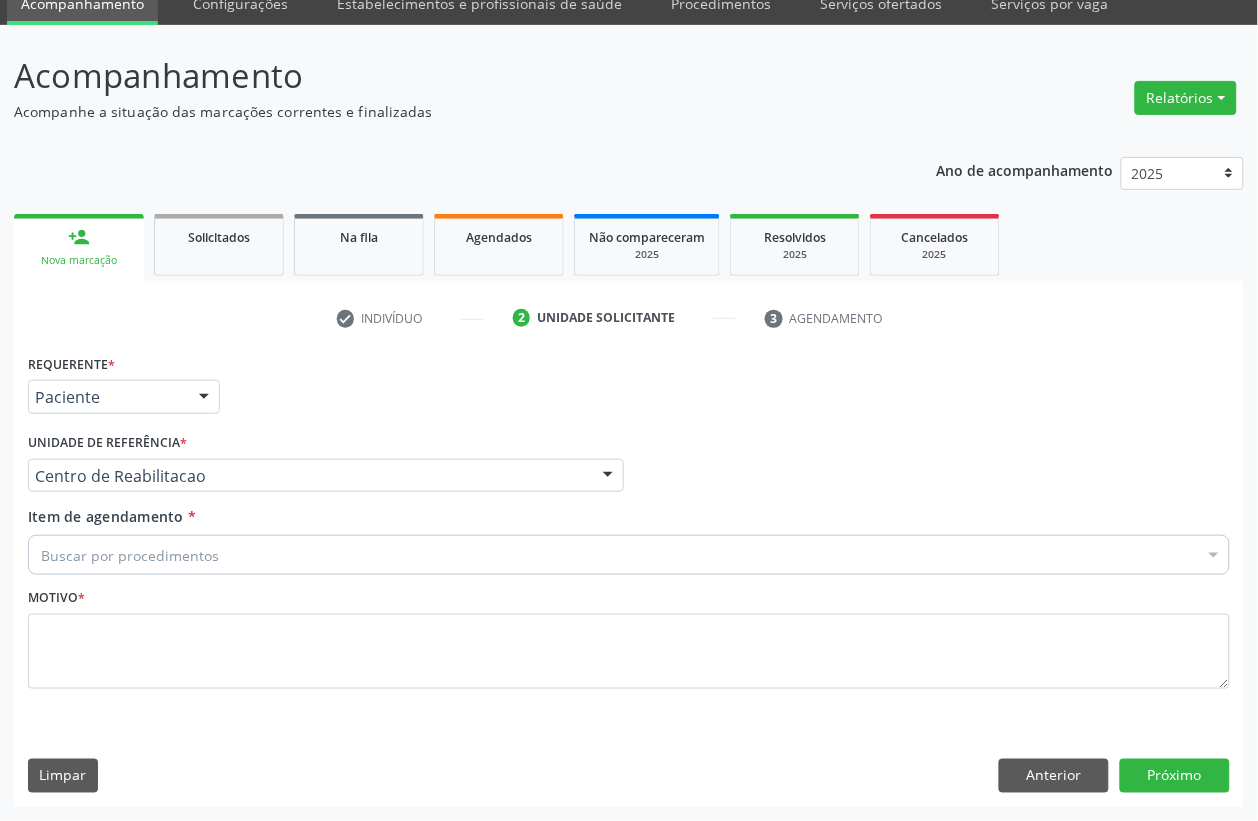 click on "Buscar por procedimentos" at bounding box center [629, 555] 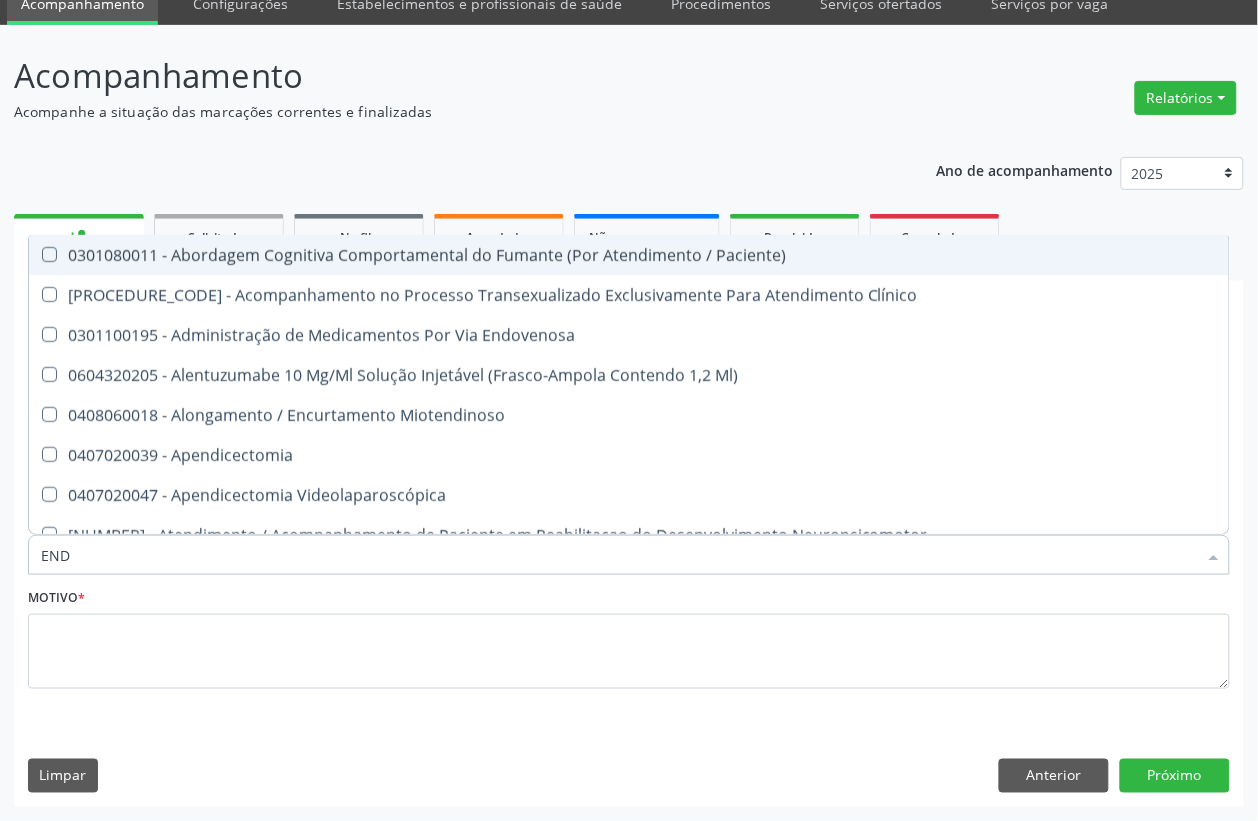 type on "ENDO" 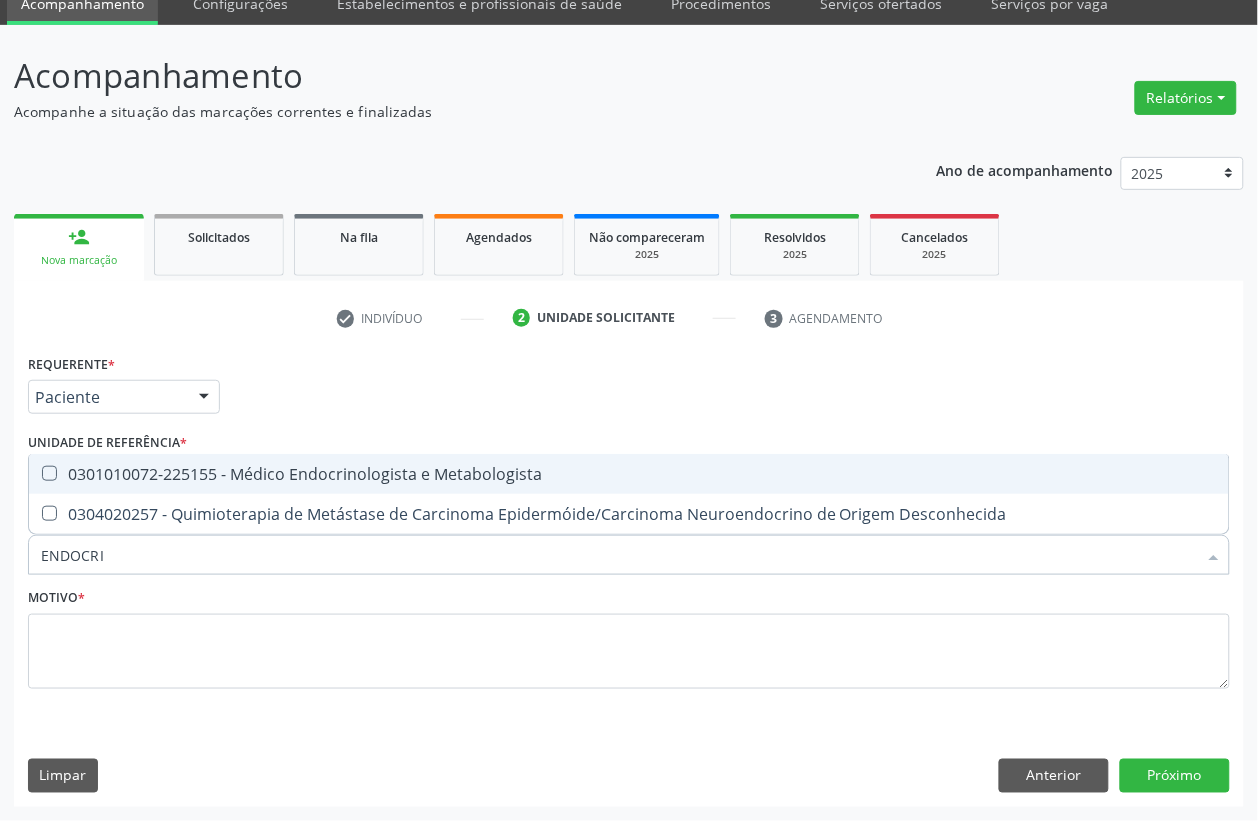 click on "0301010072-225155 - Médico Endocrinologista e Metabologista" at bounding box center (629, 474) 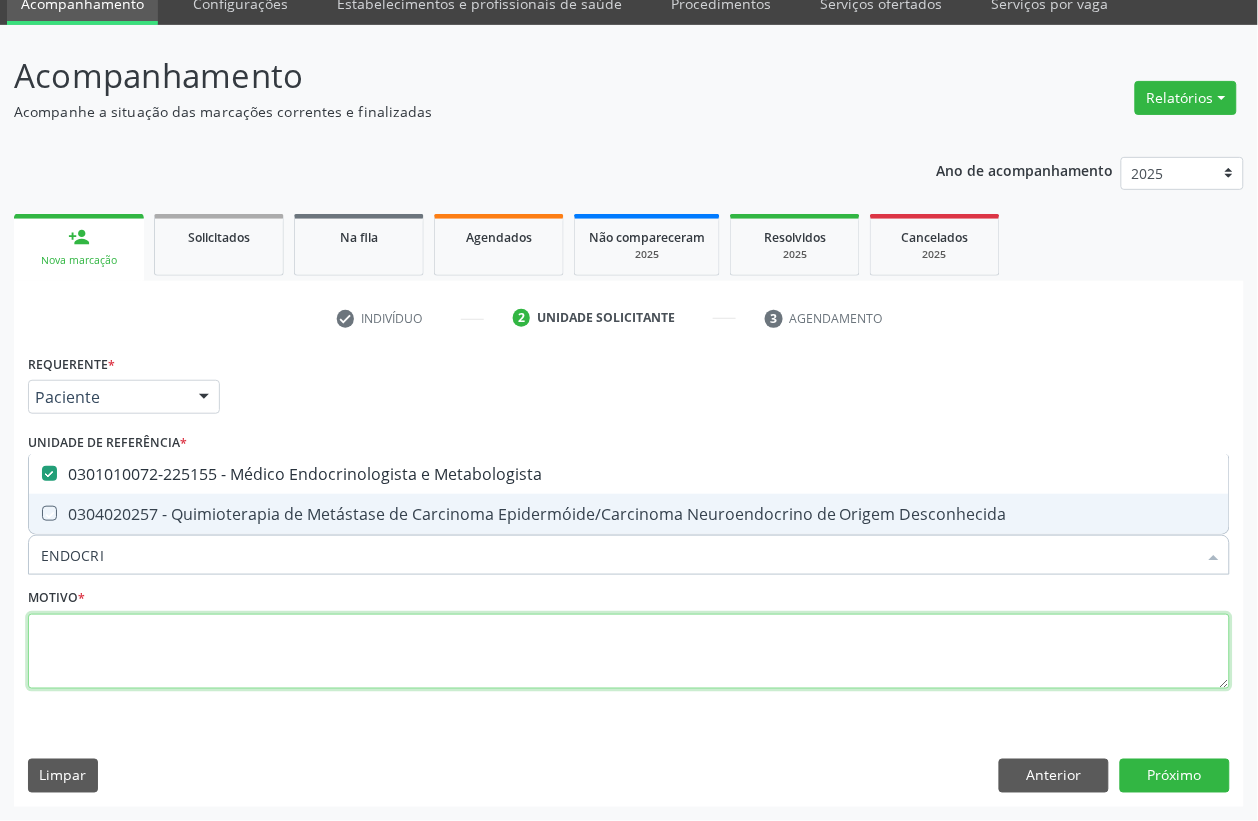 click at bounding box center [629, 652] 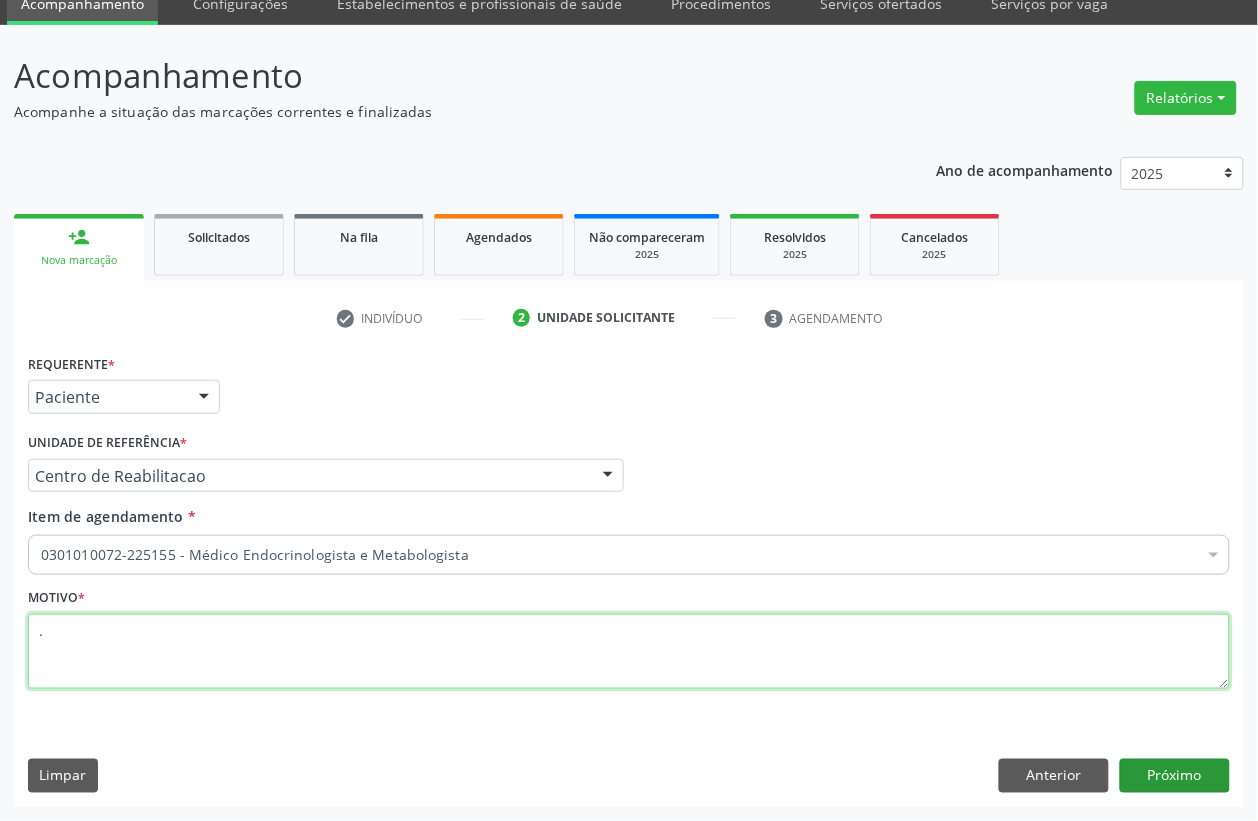 type on "." 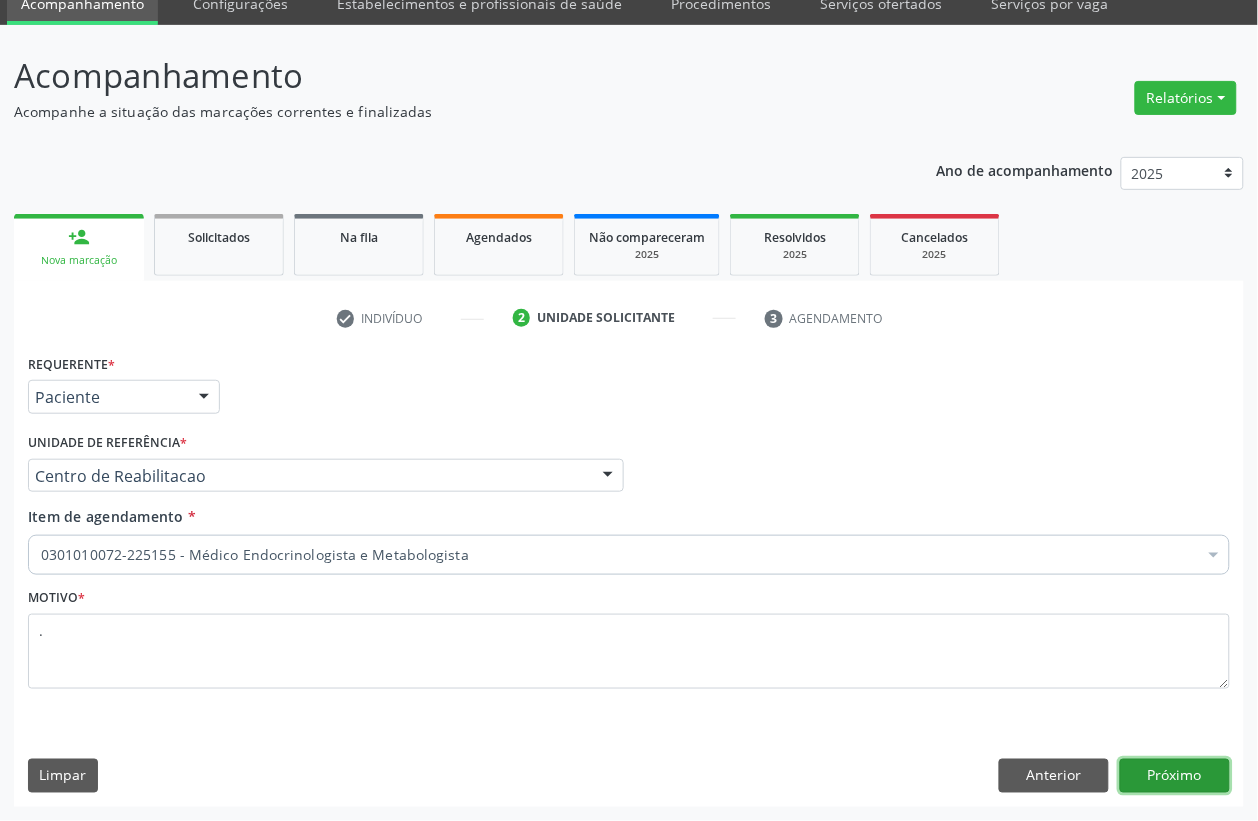 click on "Próximo" at bounding box center [1175, 776] 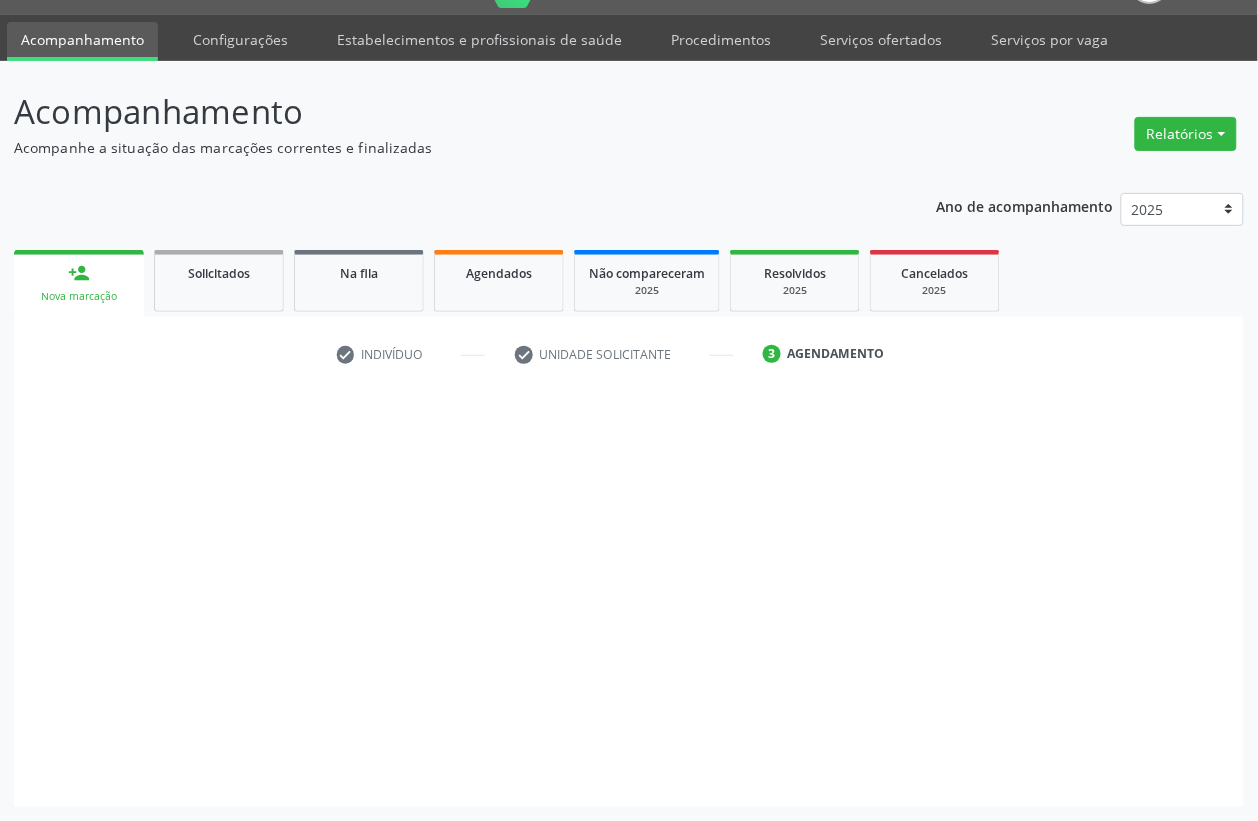 scroll, scrollTop: 50, scrollLeft: 0, axis: vertical 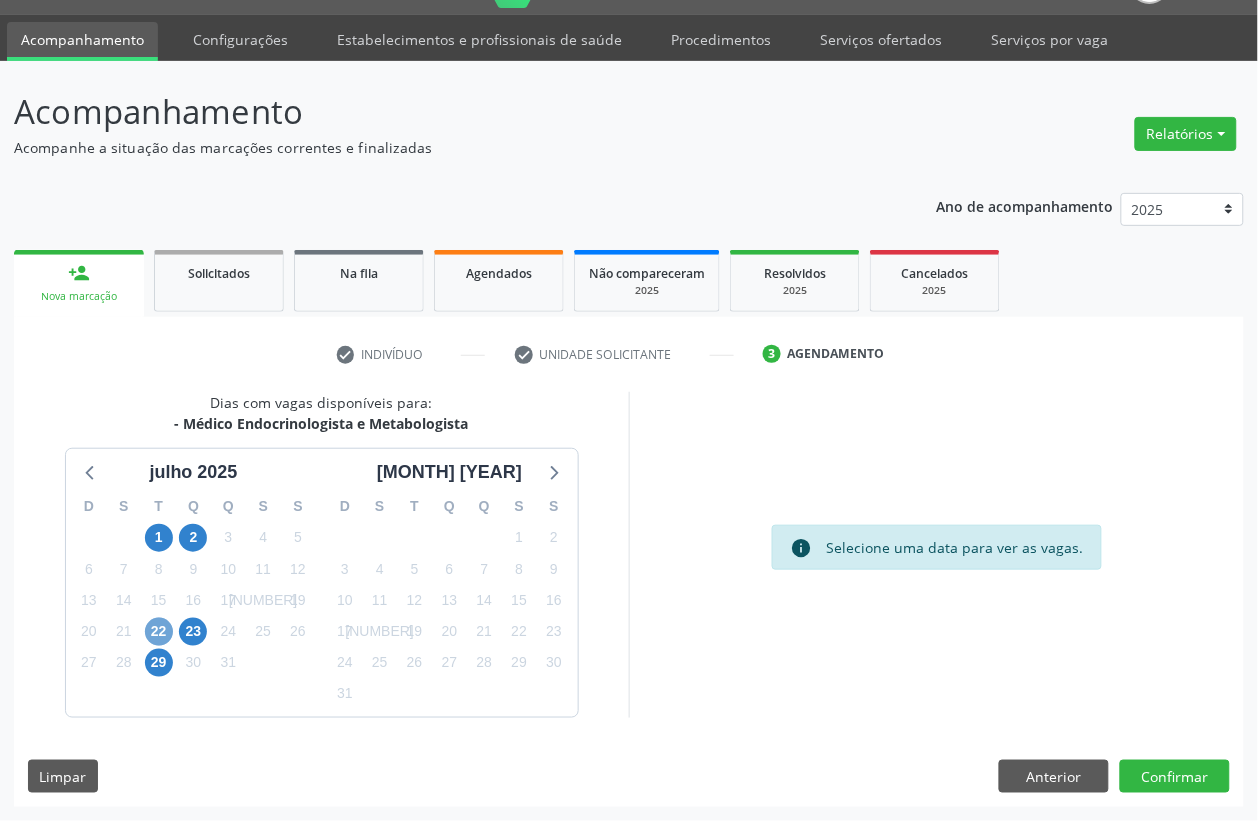 click on "22" at bounding box center [159, 632] 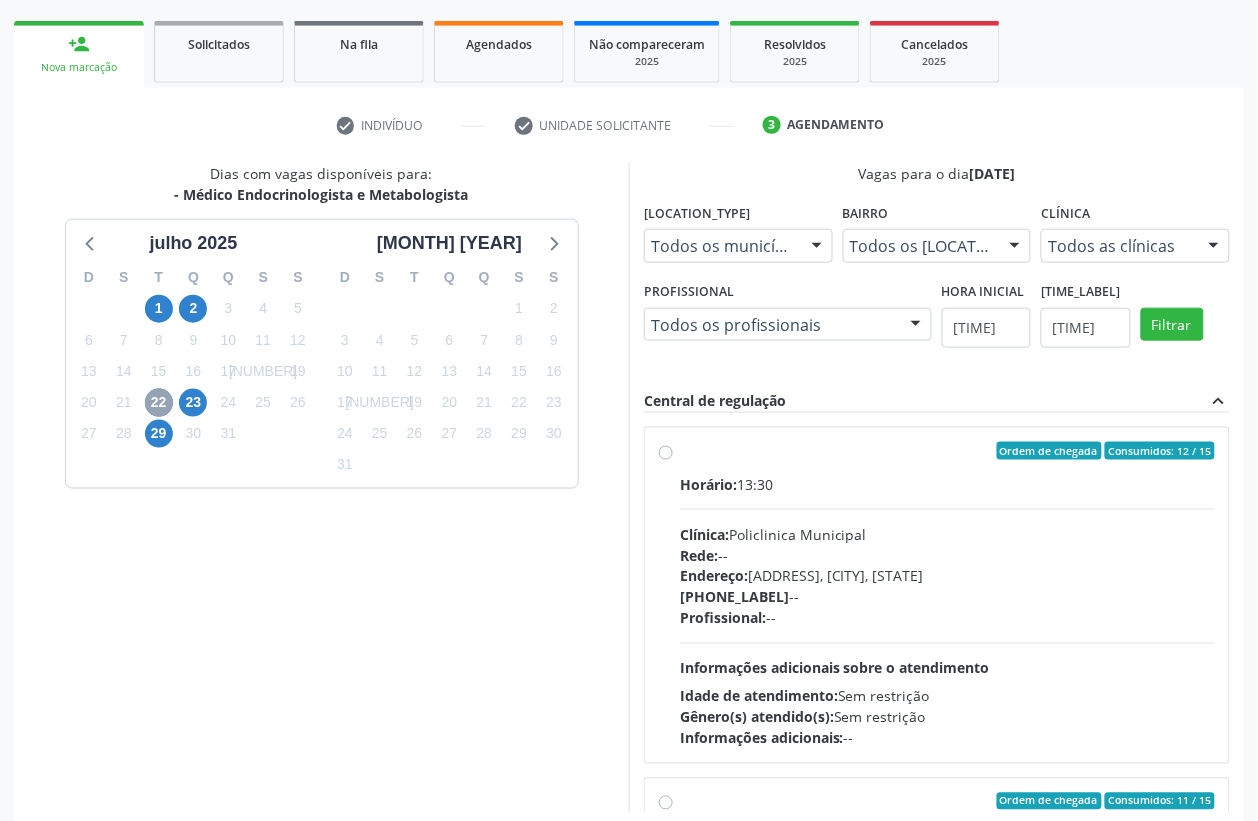 scroll, scrollTop: 300, scrollLeft: 0, axis: vertical 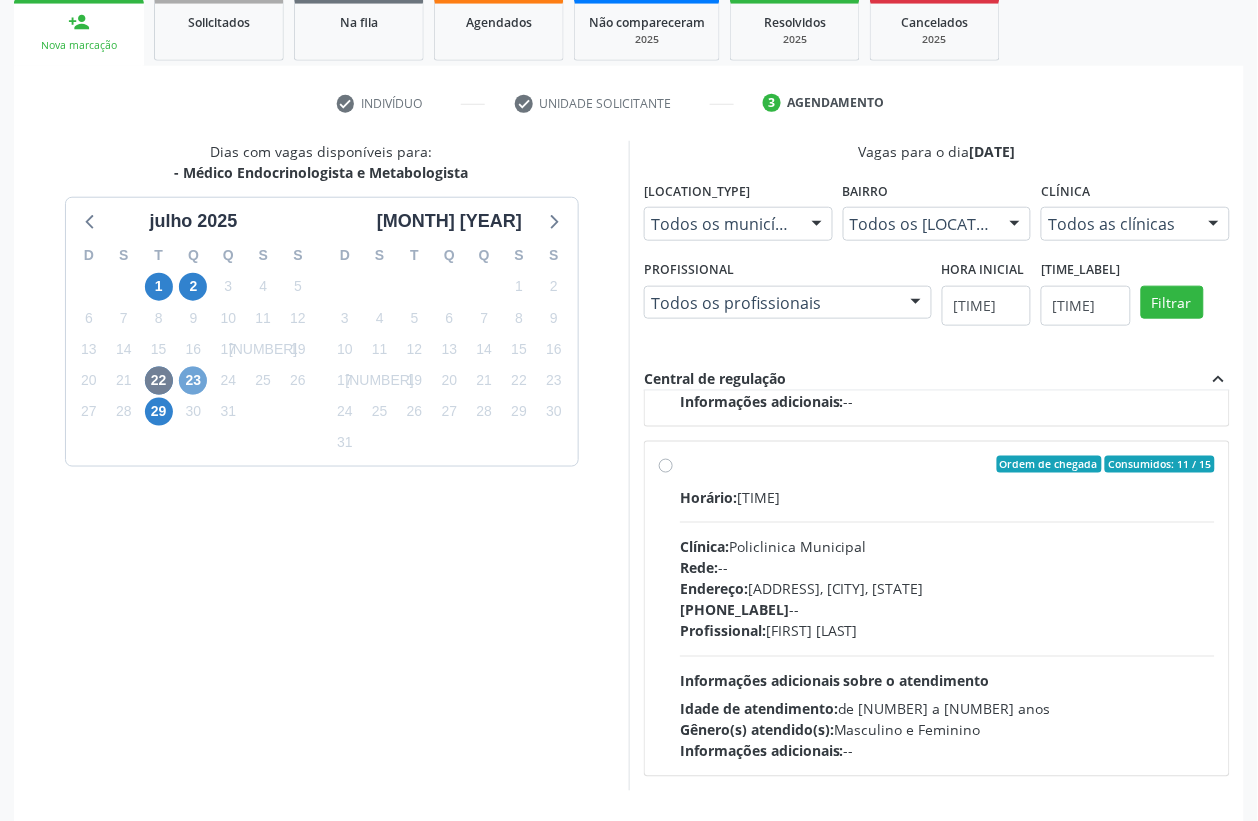 click on "23" at bounding box center [193, 381] 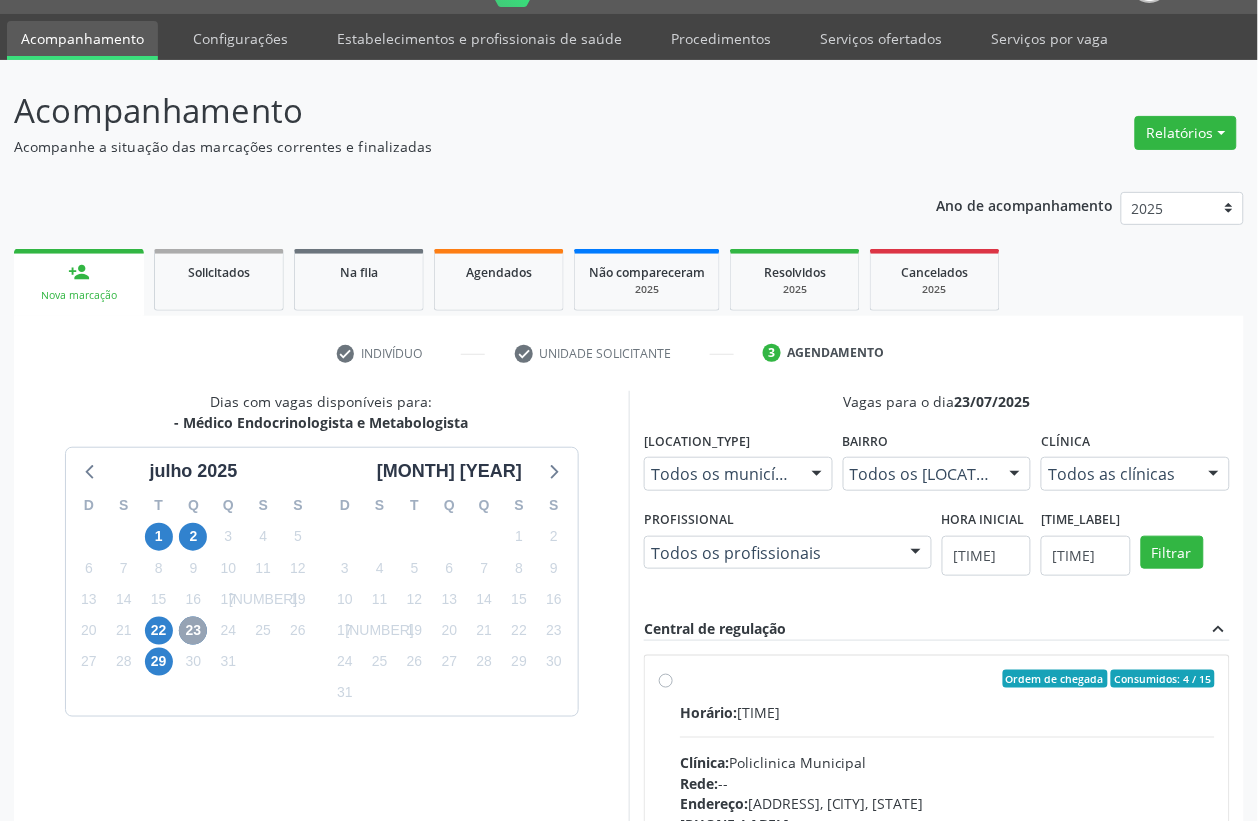 scroll, scrollTop: 300, scrollLeft: 0, axis: vertical 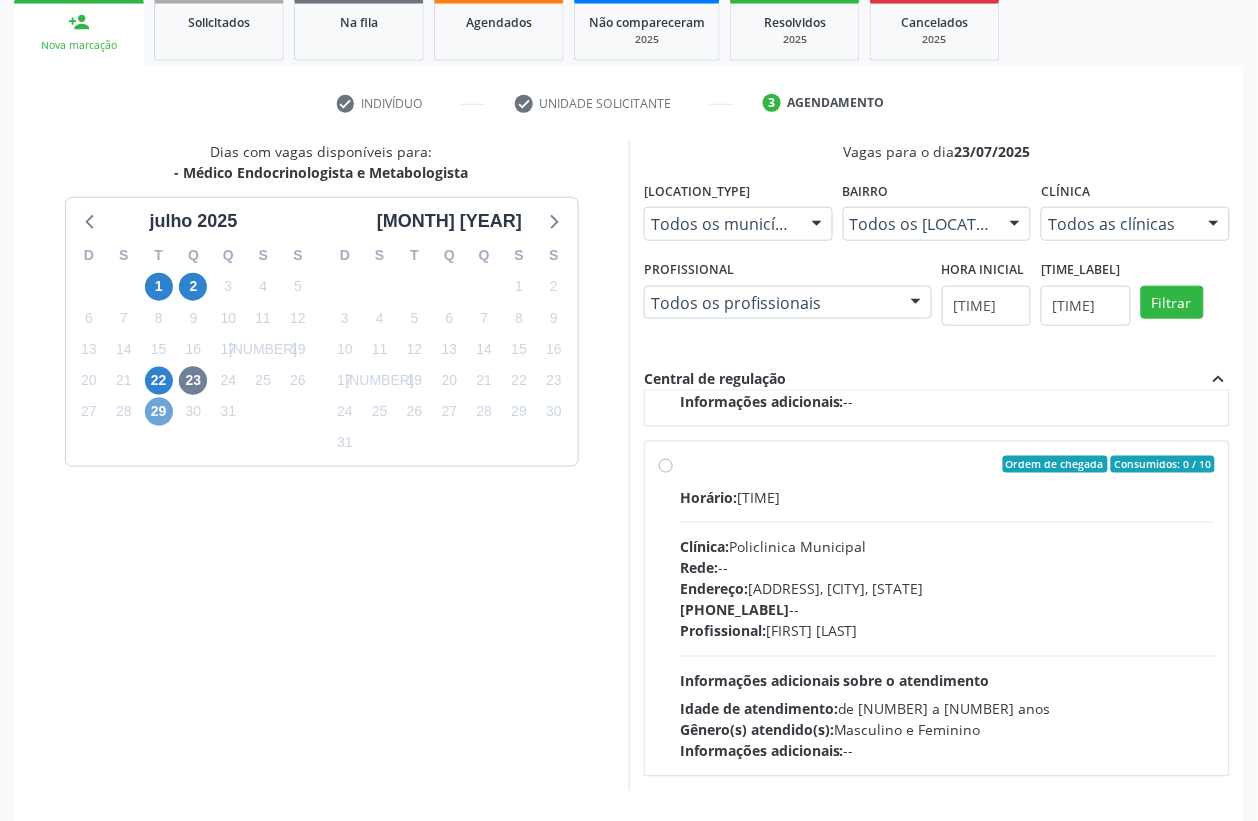 click on "29" at bounding box center (159, 412) 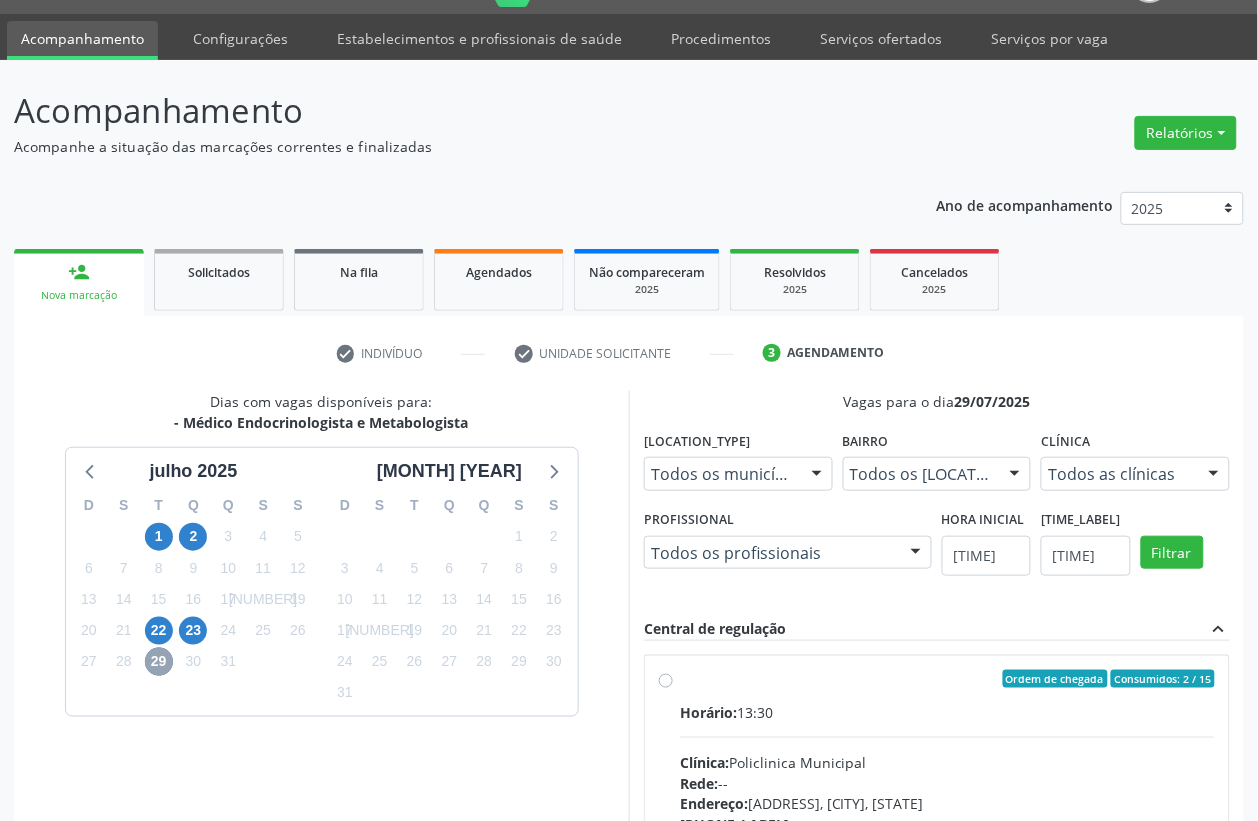 scroll, scrollTop: 300, scrollLeft: 0, axis: vertical 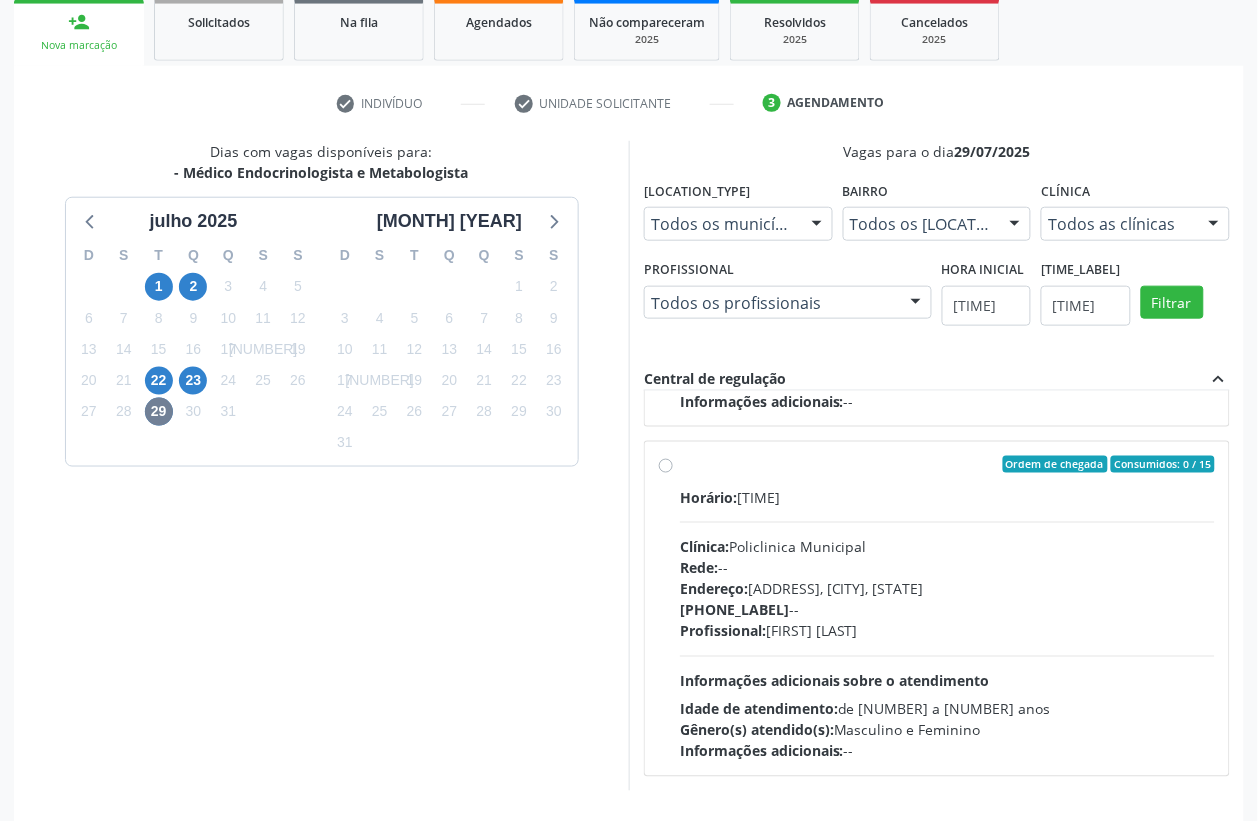 click on "Ordem de chegada
Consumidos: 0 / 15
Horário:   14:30
Clínica:  Policlinica Municipal
Rede:
--
Endereço:   Predio, nº S/N, Ipsep, [CITY], [STATE] - PE
Telefone:   --
Profissional:
[FIRST] [LAST]
Informações adicionais sobre o atendimento
Idade de atendimento:
de 0 a 120 anos
Gênero(s) atendido(s):
Masculino e Feminino
Informações adicionais:
--" at bounding box center (937, 609) 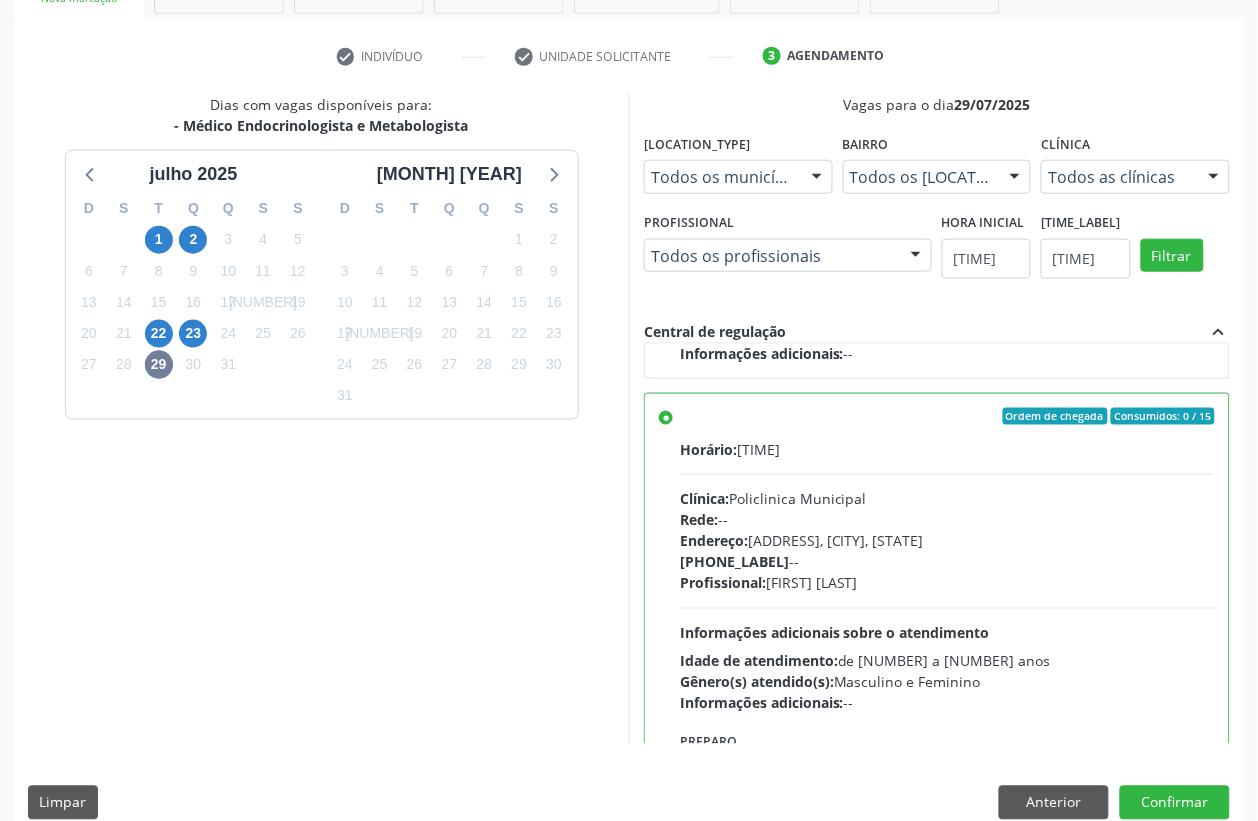 scroll, scrollTop: 373, scrollLeft: 0, axis: vertical 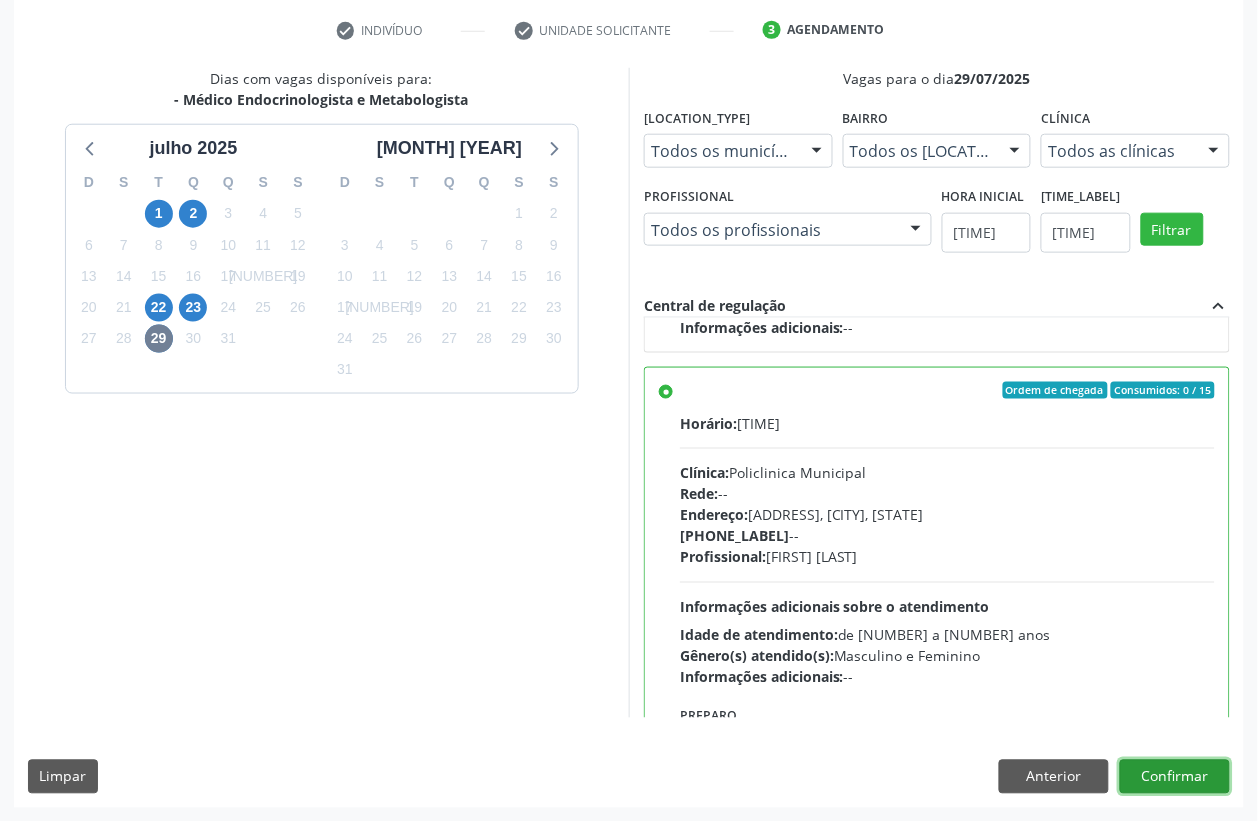 click on "Confirmar" at bounding box center (1175, 777) 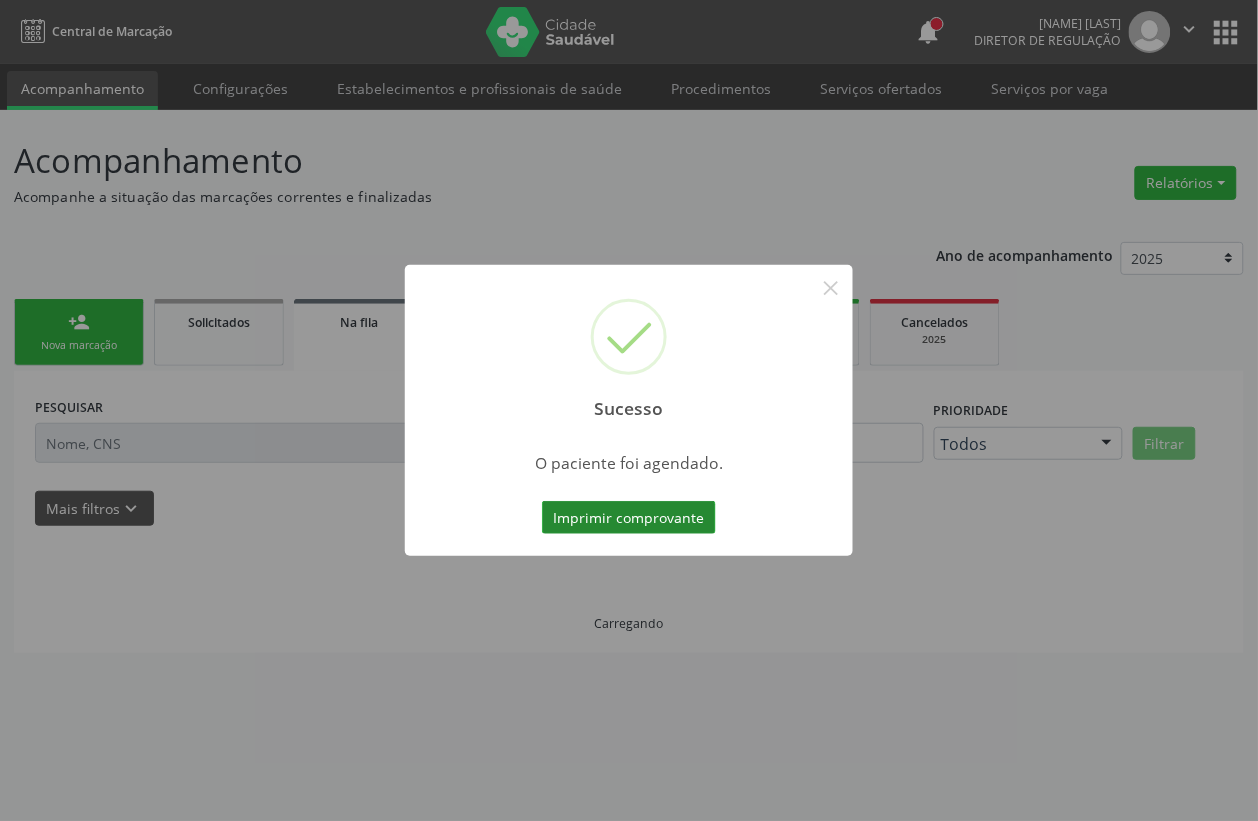 scroll, scrollTop: 0, scrollLeft: 0, axis: both 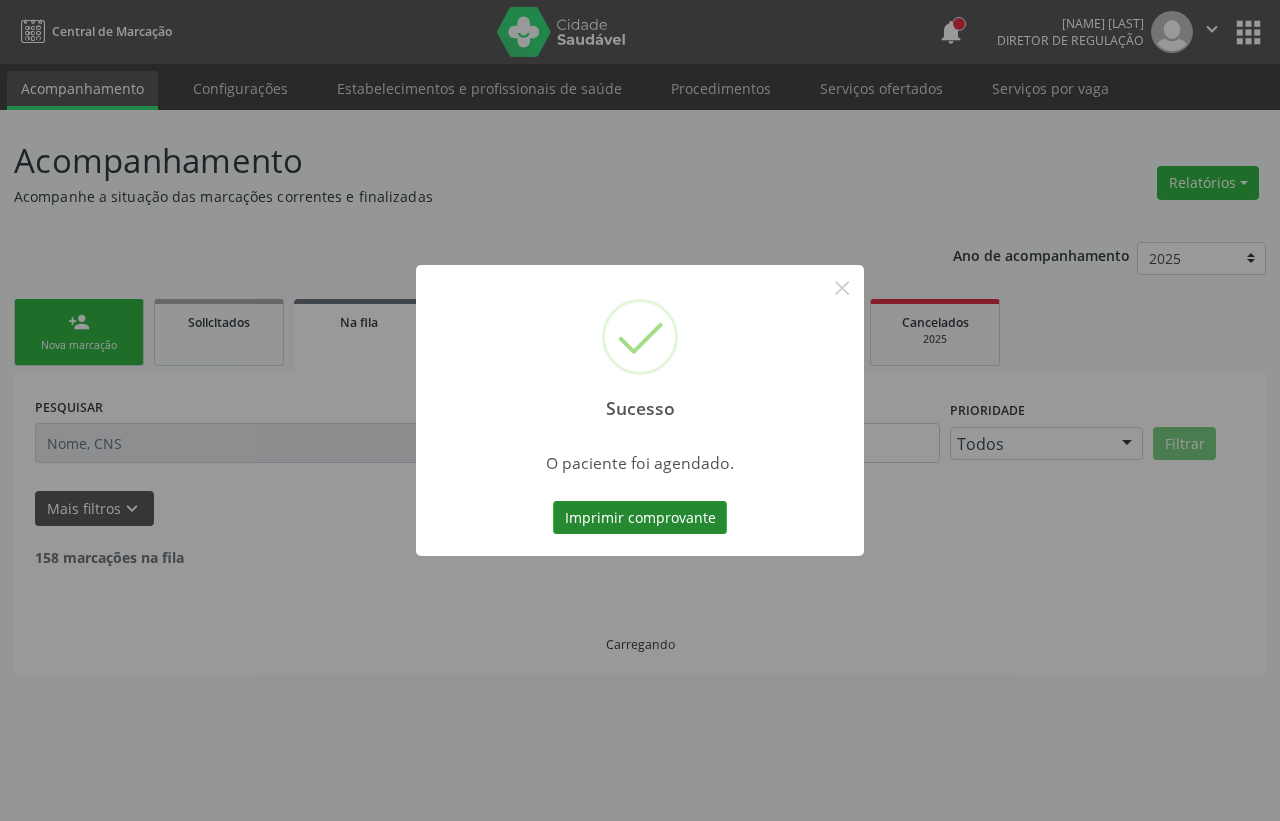 click on "Imprimir comprovante" at bounding box center (640, 518) 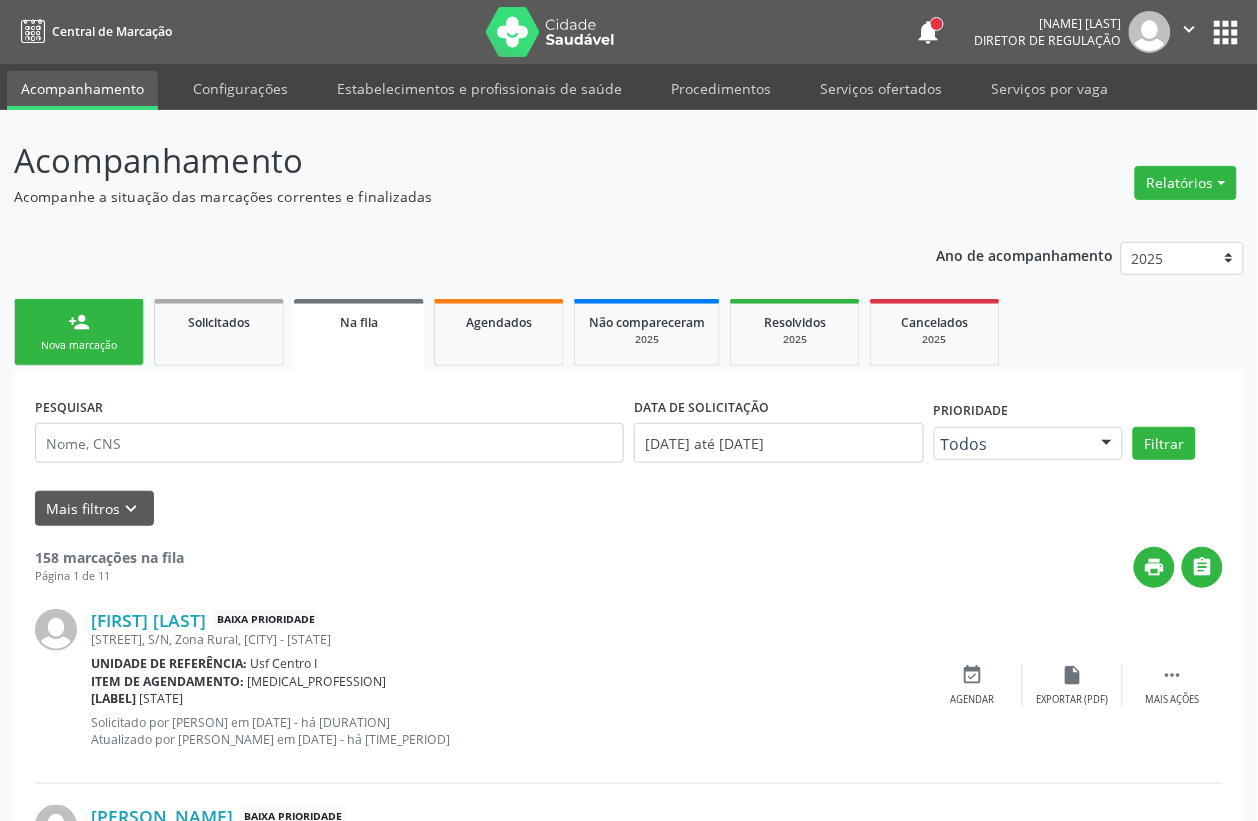 click on "person_add
Nova marcação" at bounding box center (79, 332) 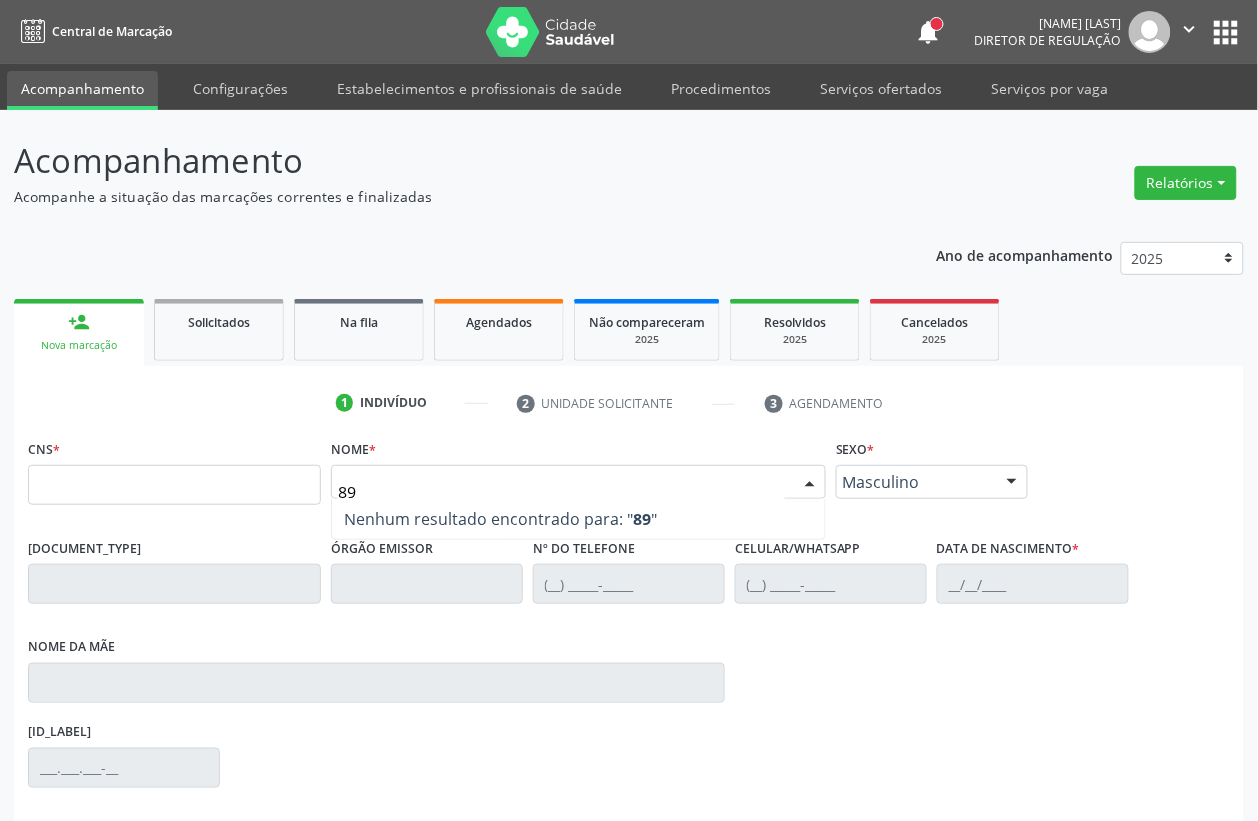 type on "8" 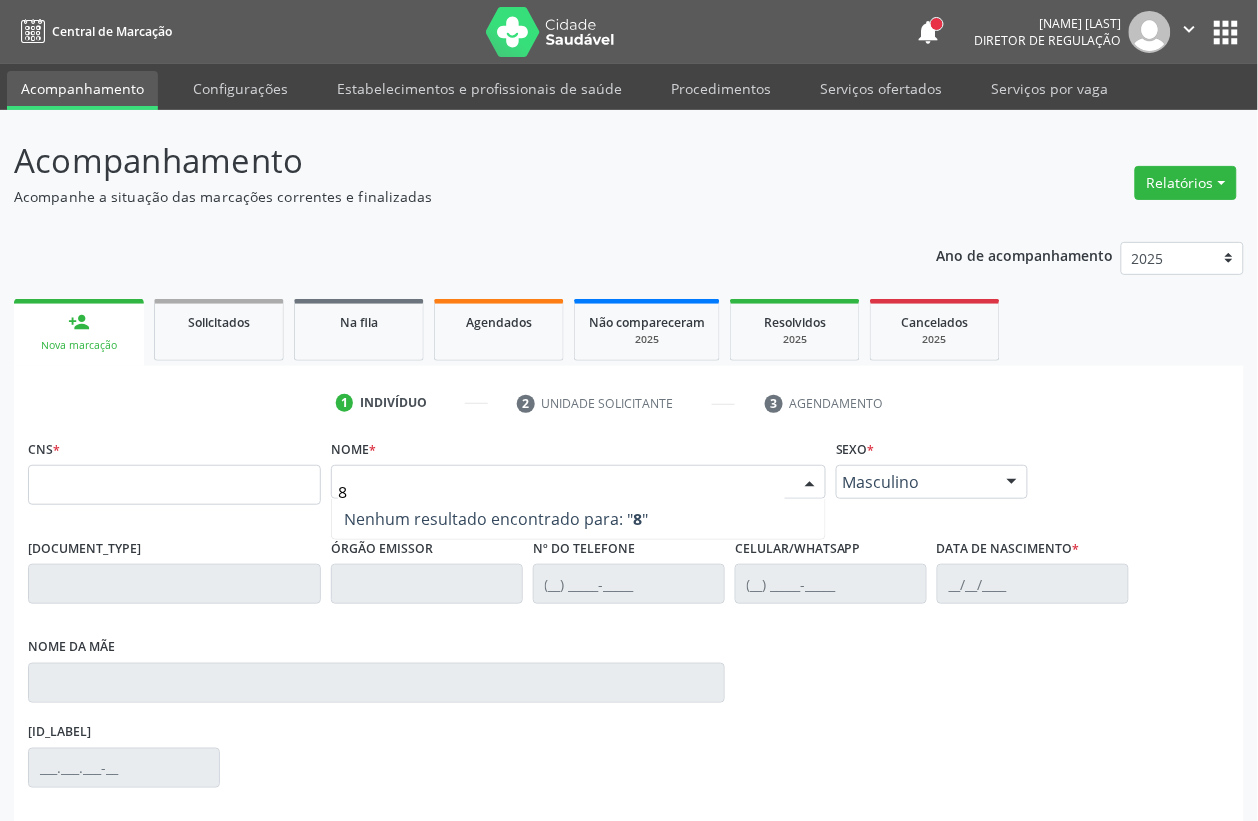 type 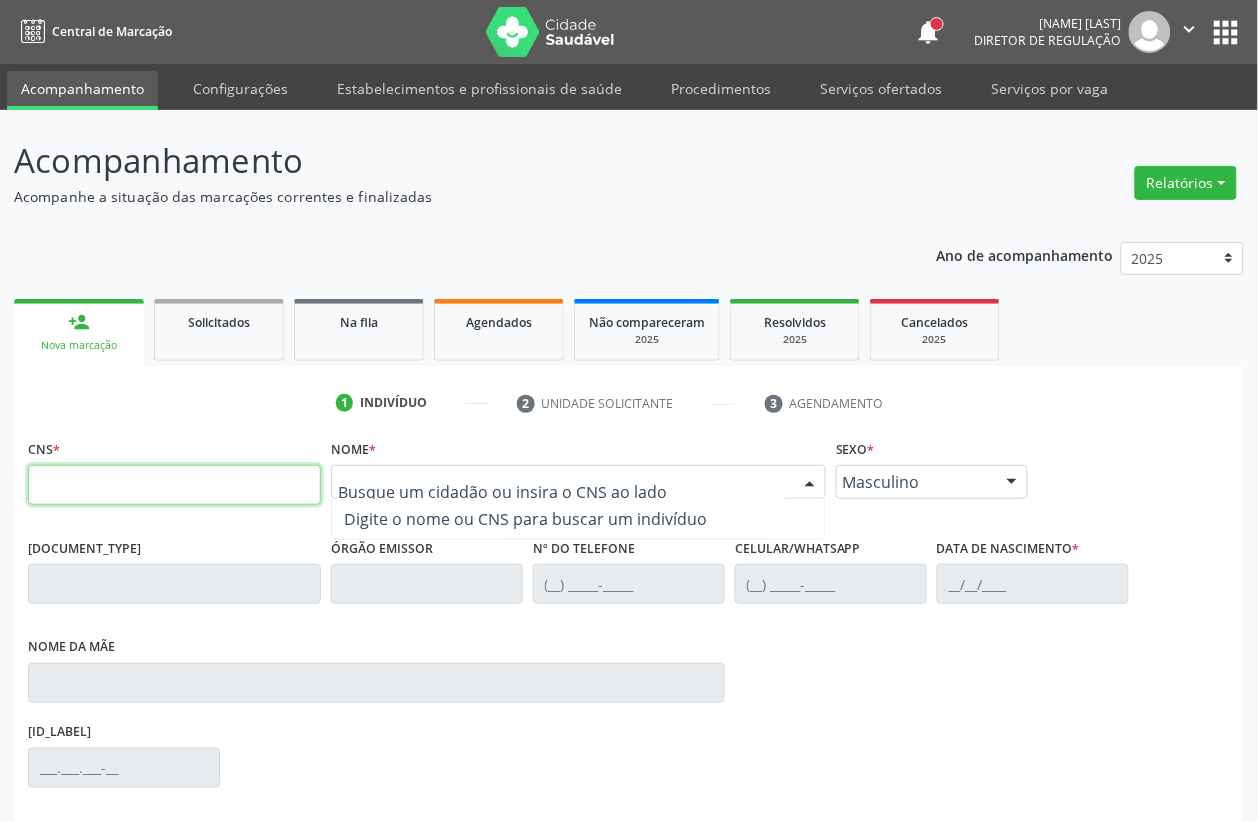 click at bounding box center (174, 485) 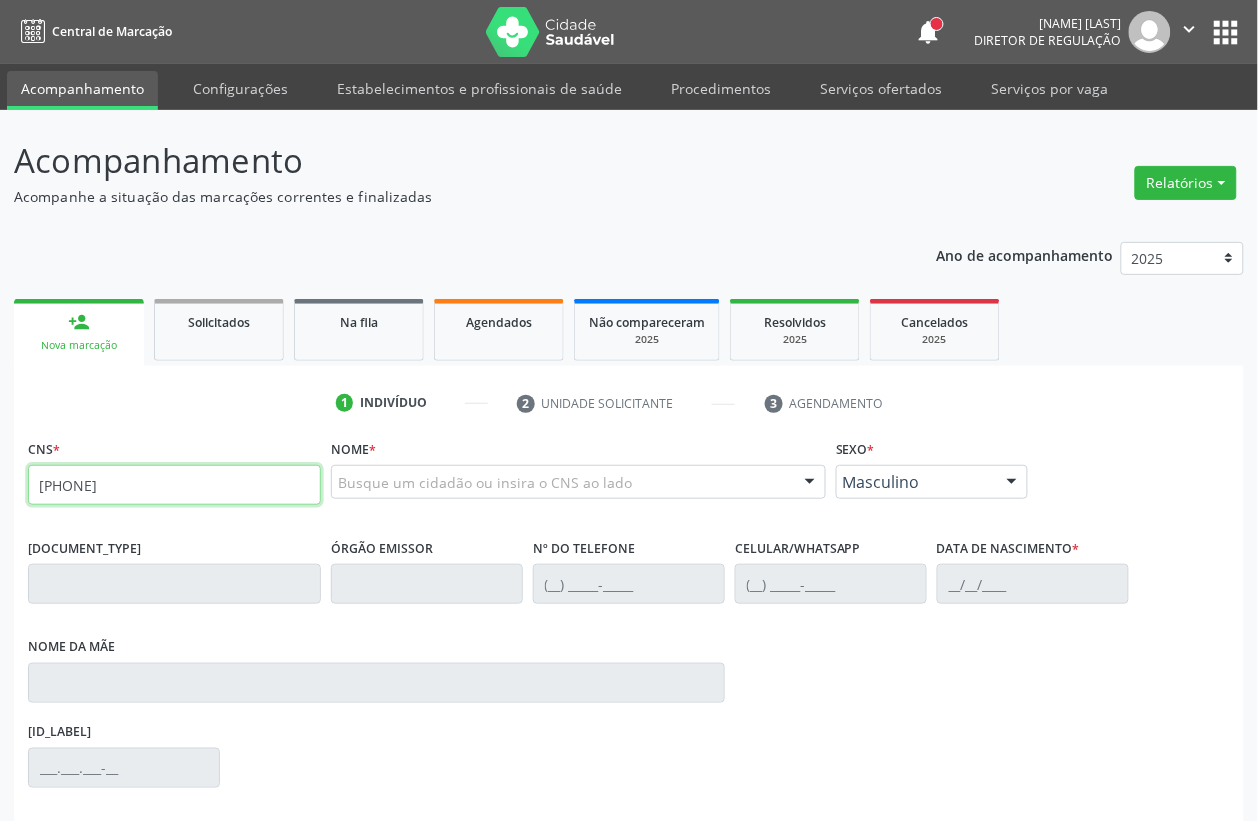 type on "[PHONE]" 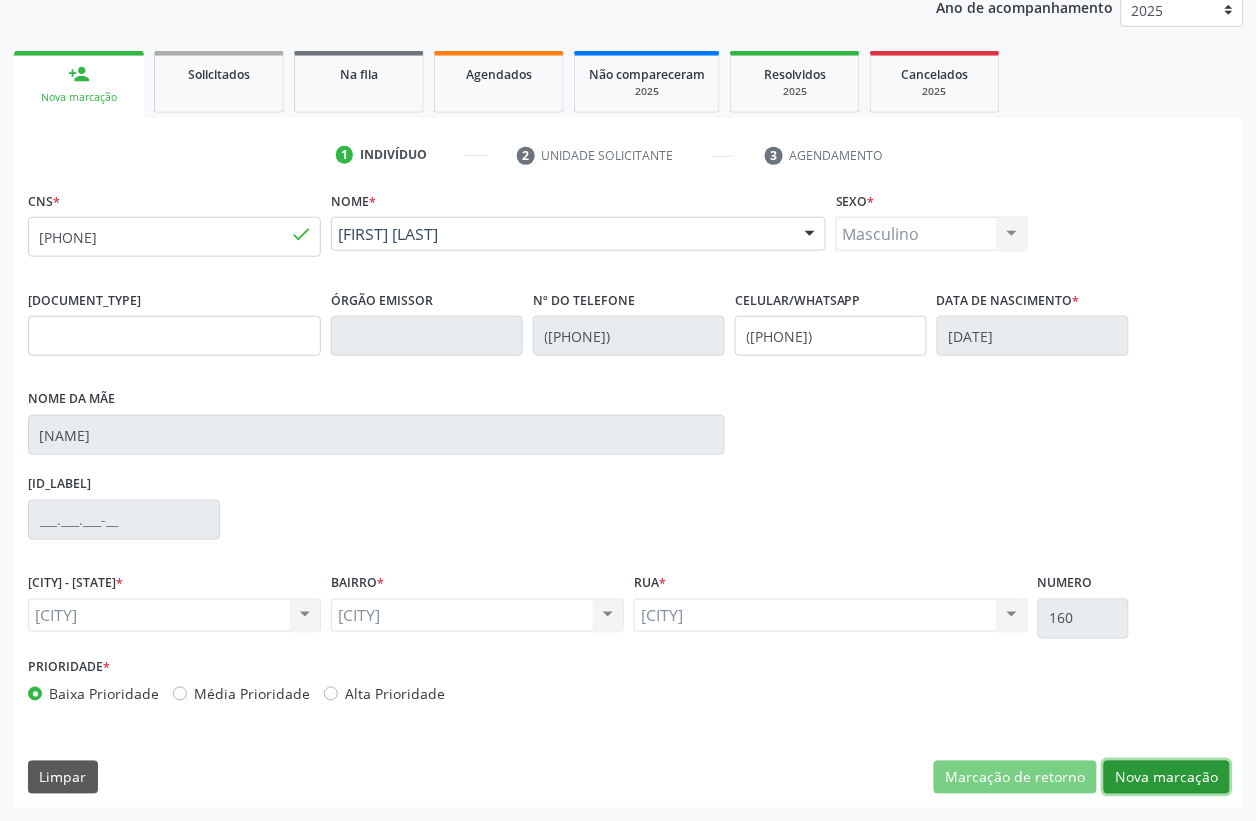 click on "Nova marcação" at bounding box center (1015, 778) 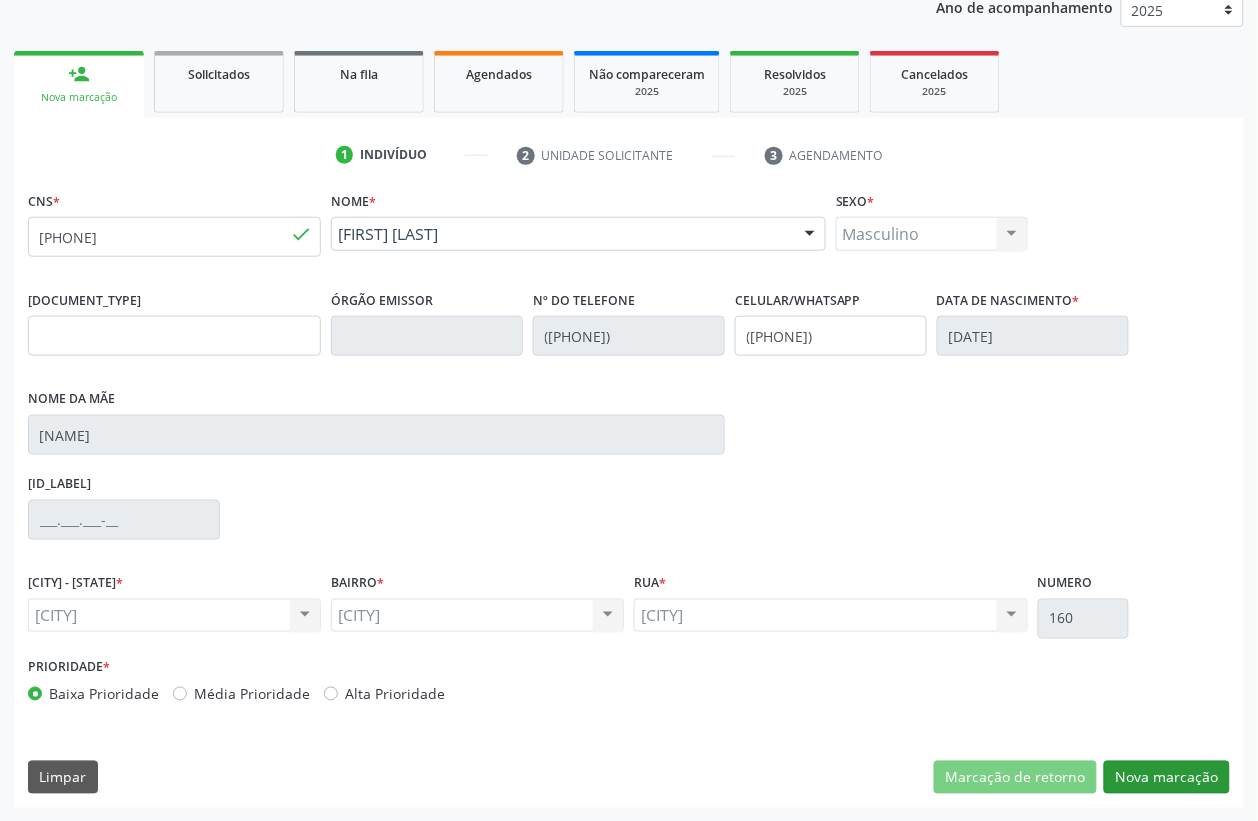 scroll, scrollTop: 85, scrollLeft: 0, axis: vertical 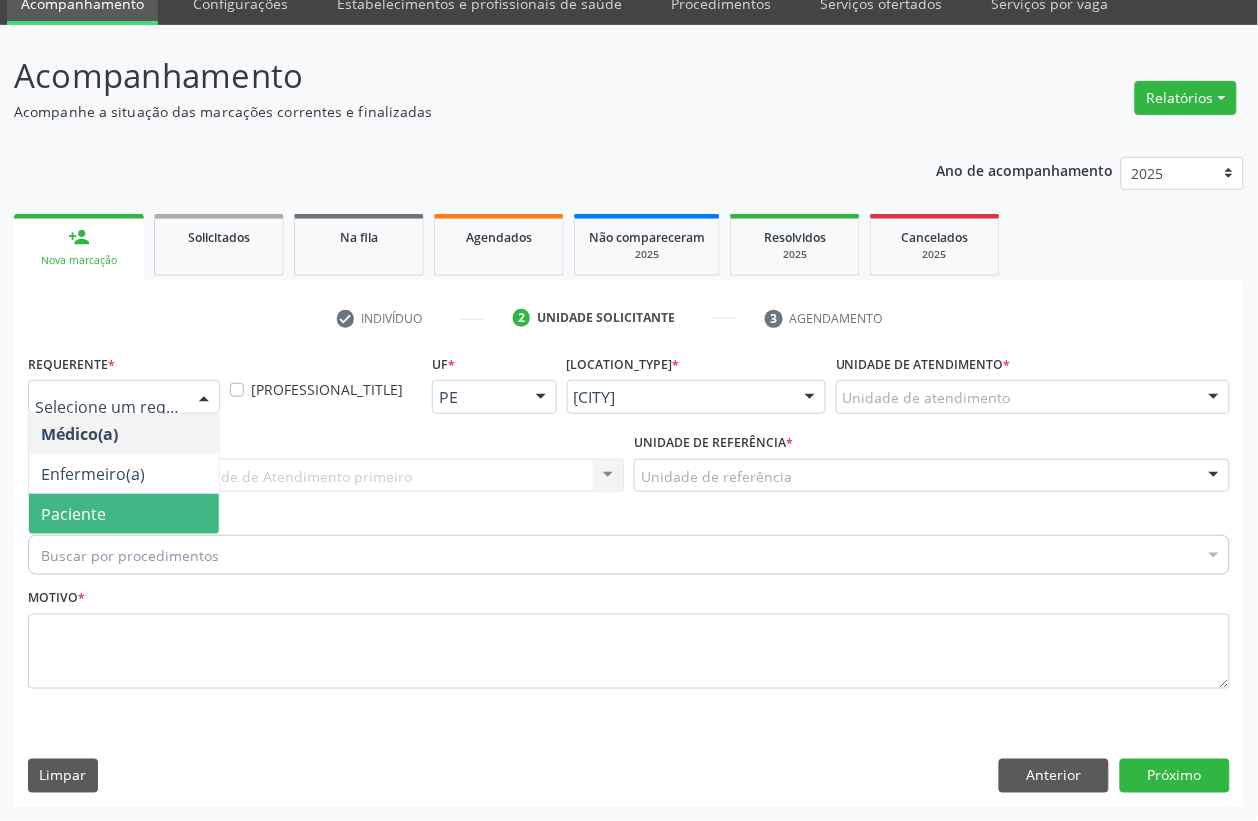 click on "Paciente" at bounding box center (73, 514) 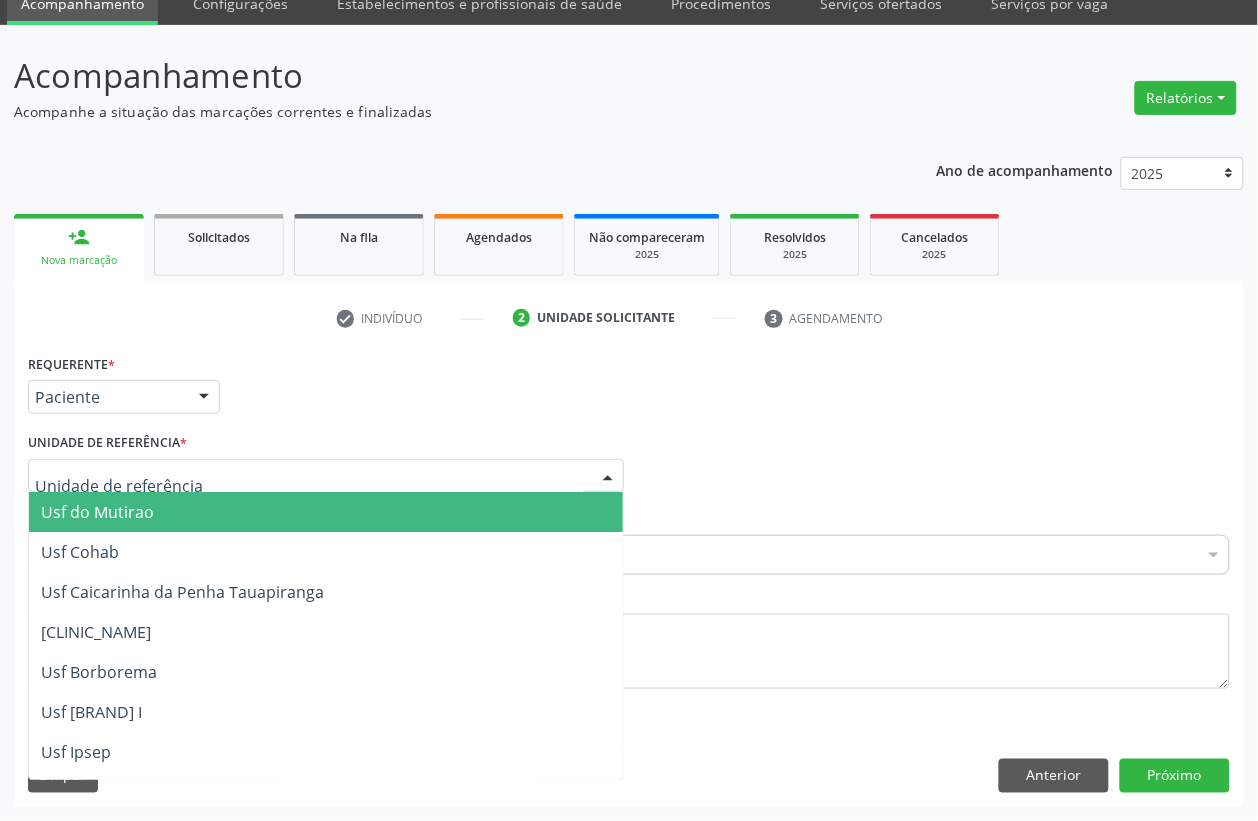 click at bounding box center [326, 476] 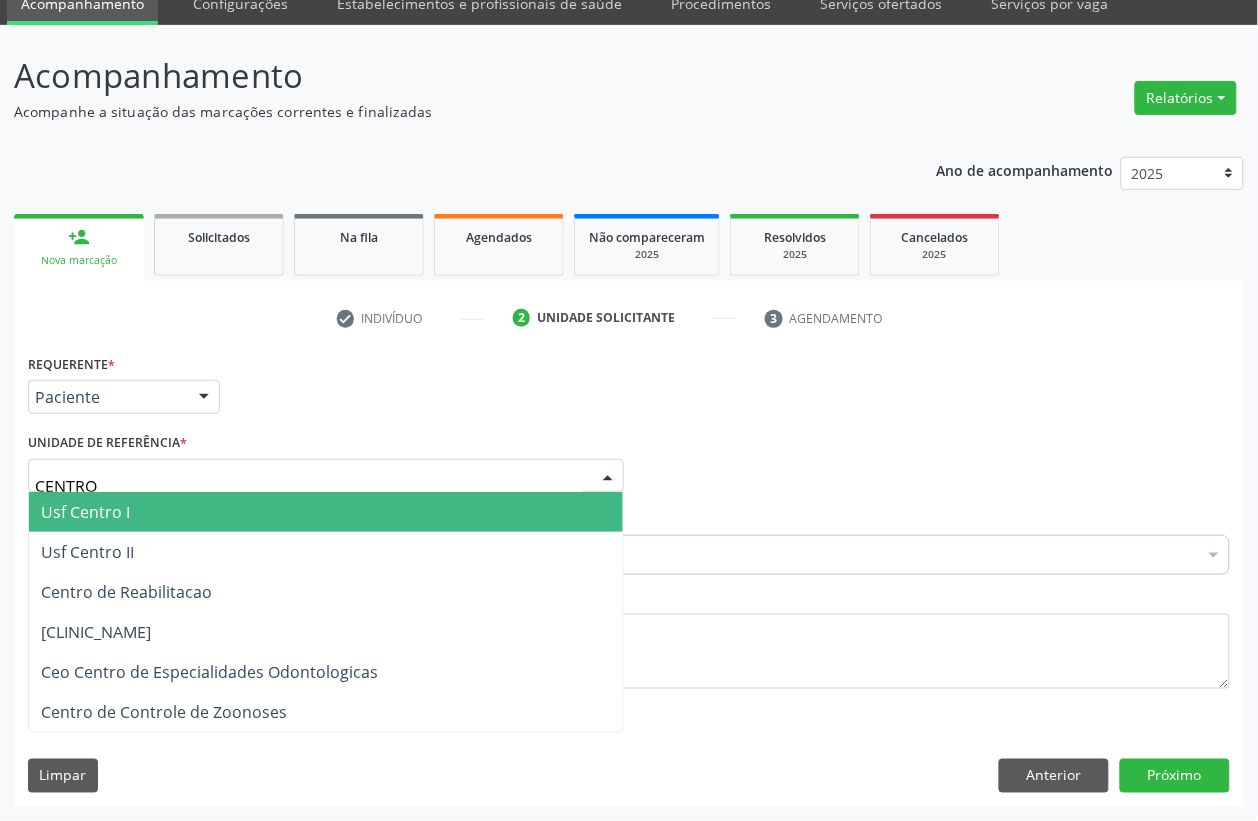 type on "CENTRO" 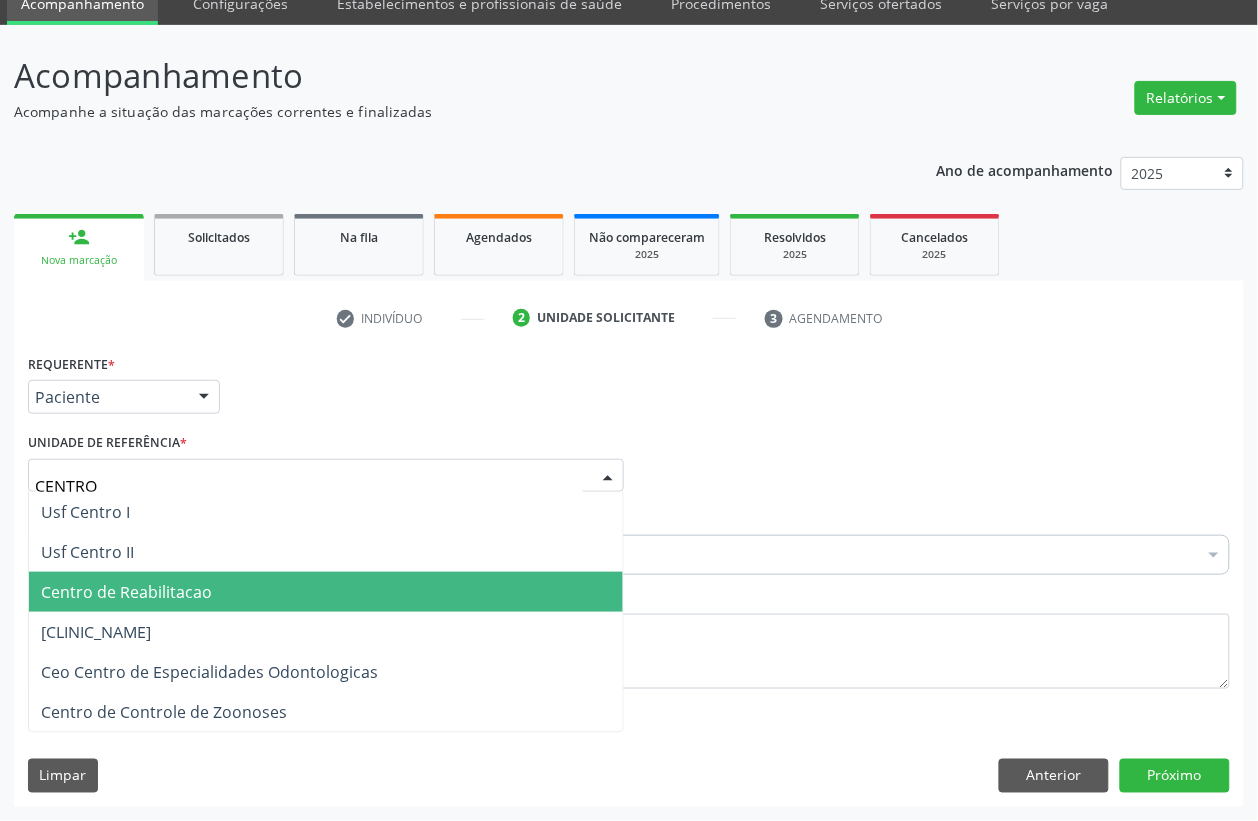 click on "Centro de Reabilitacao" at bounding box center [326, 592] 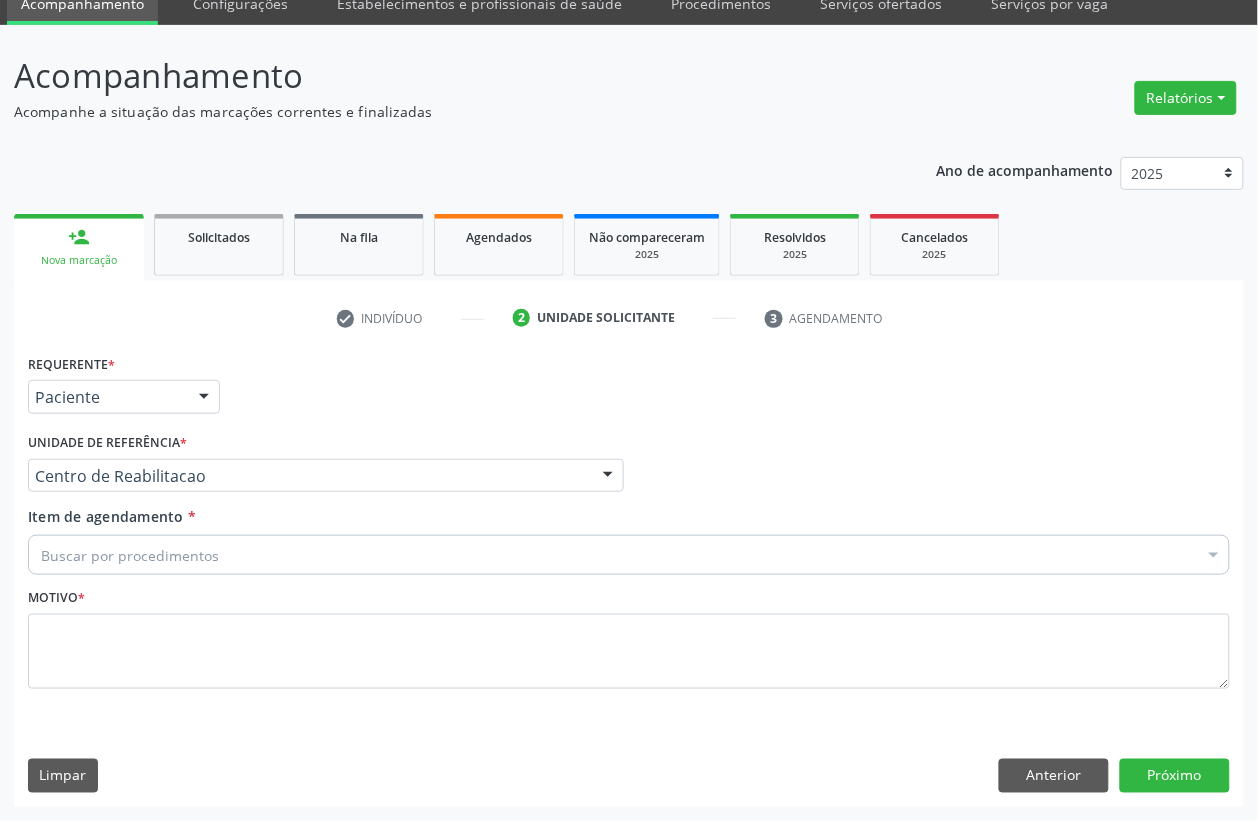 click on "Buscar por procedimentos" at bounding box center (629, 555) 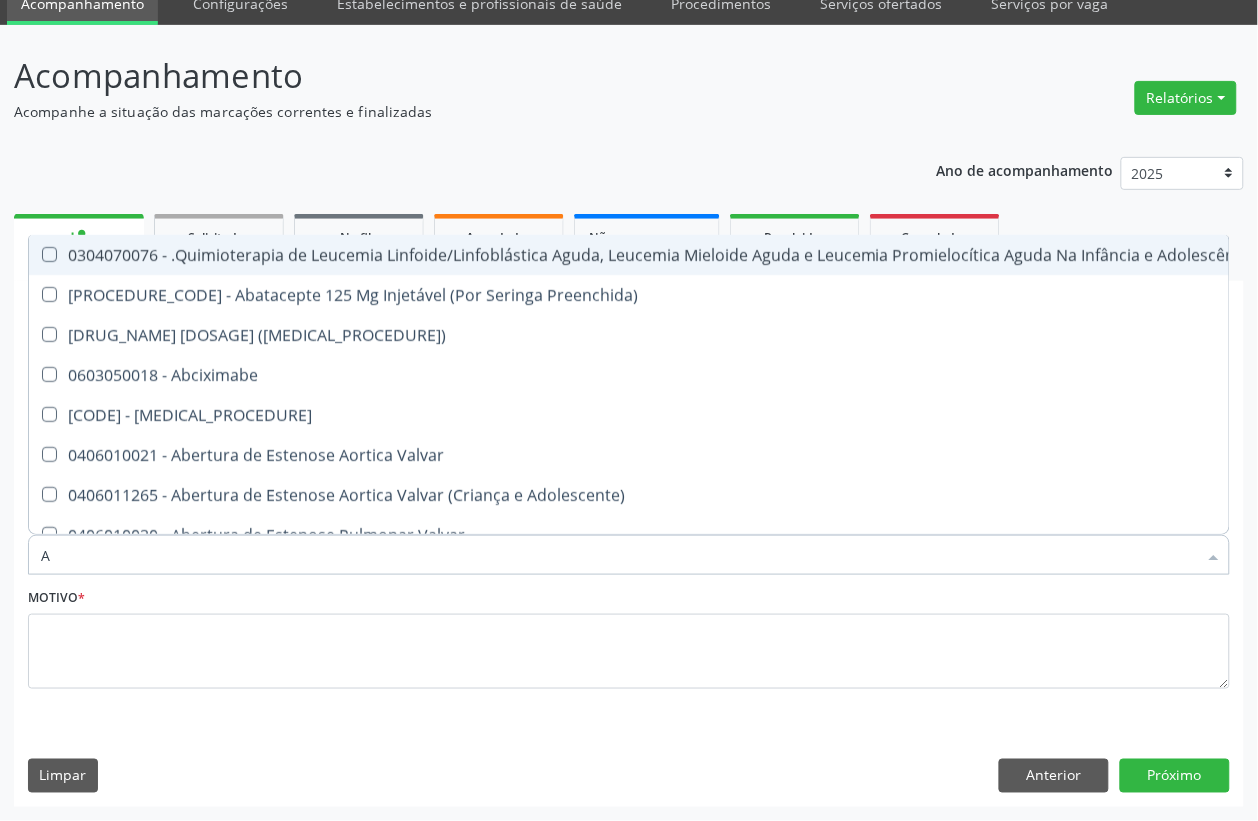 type on "AN" 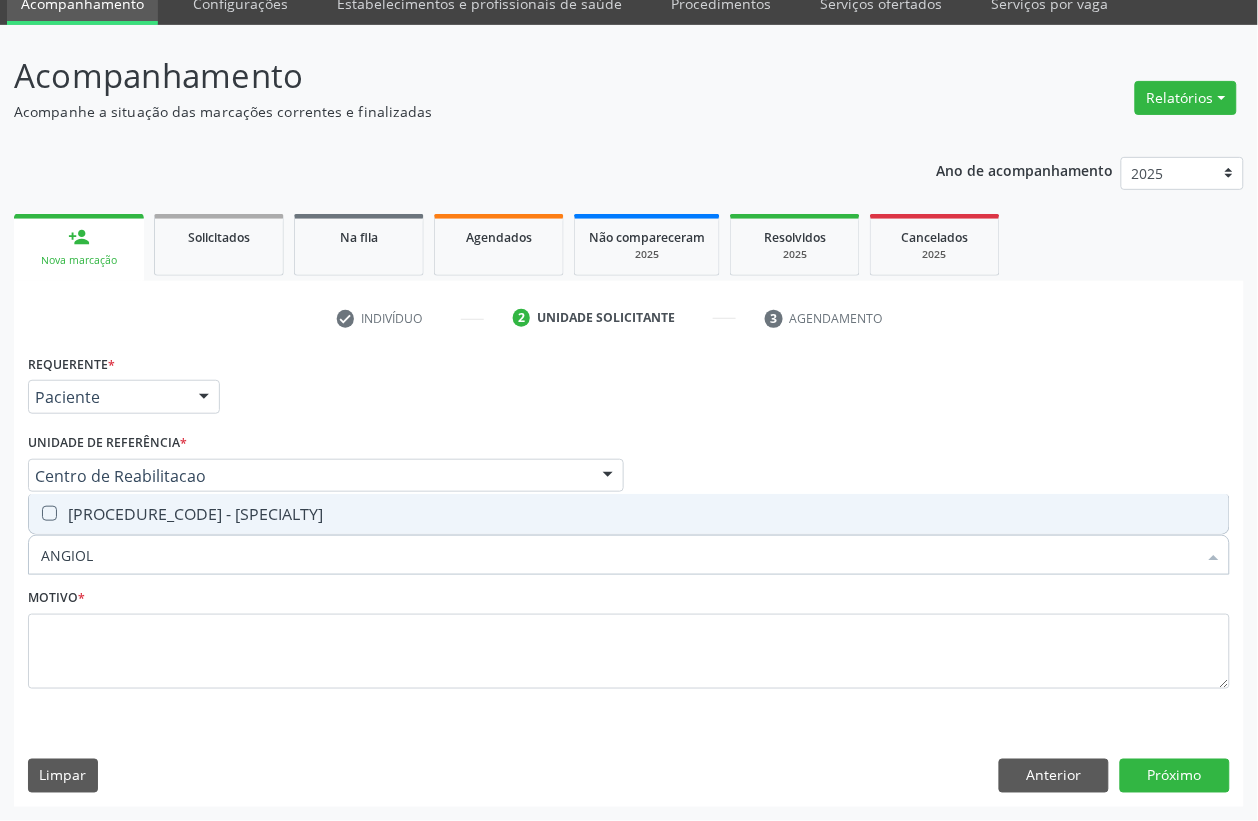click on "[PROCEDURE_CODE] - [SPECIALTY]" at bounding box center [629, 514] 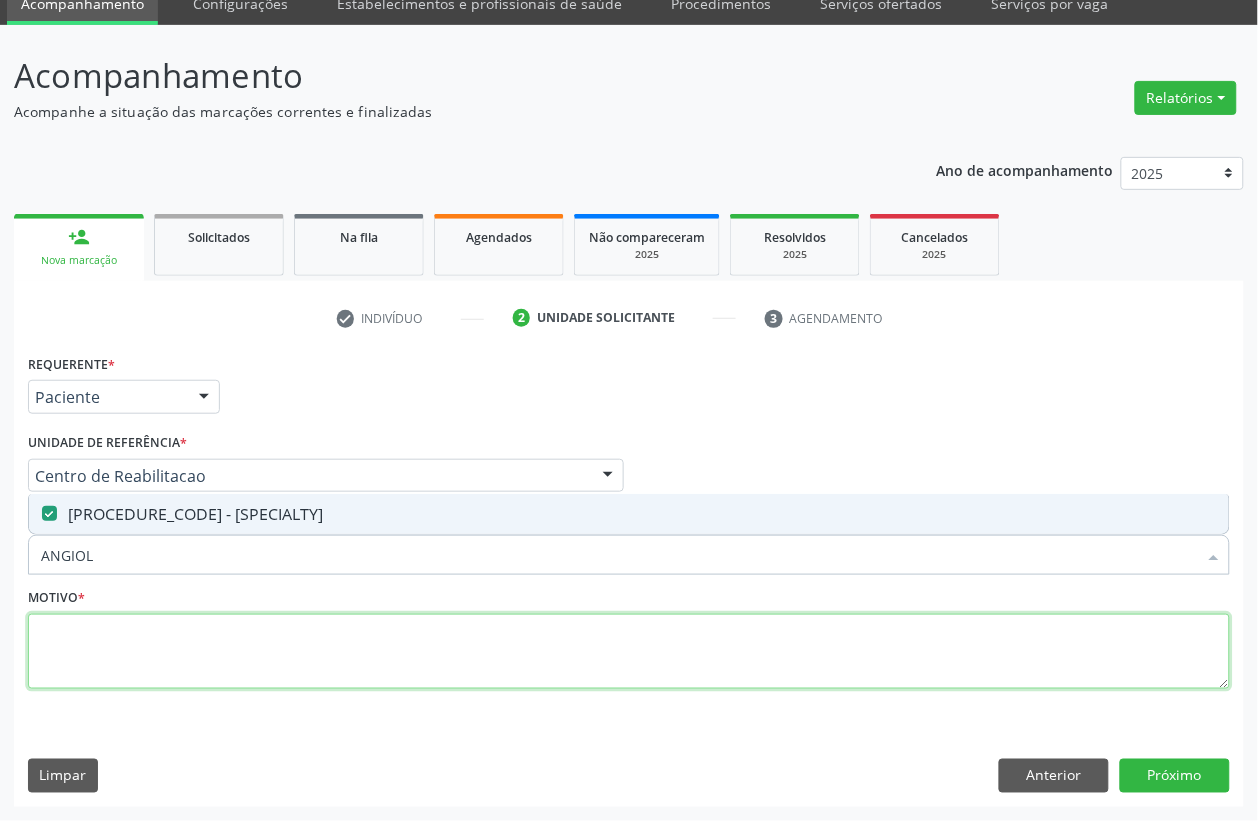 click at bounding box center (629, 652) 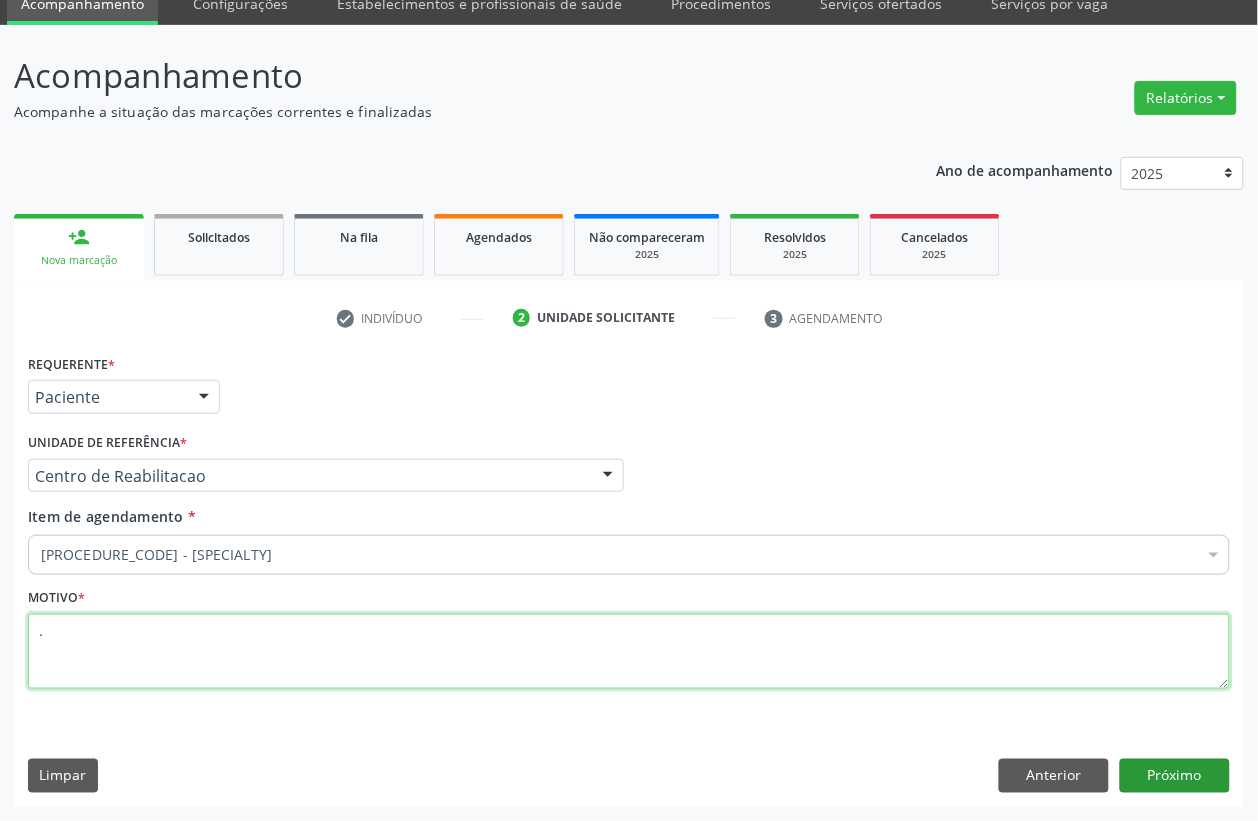 type on "." 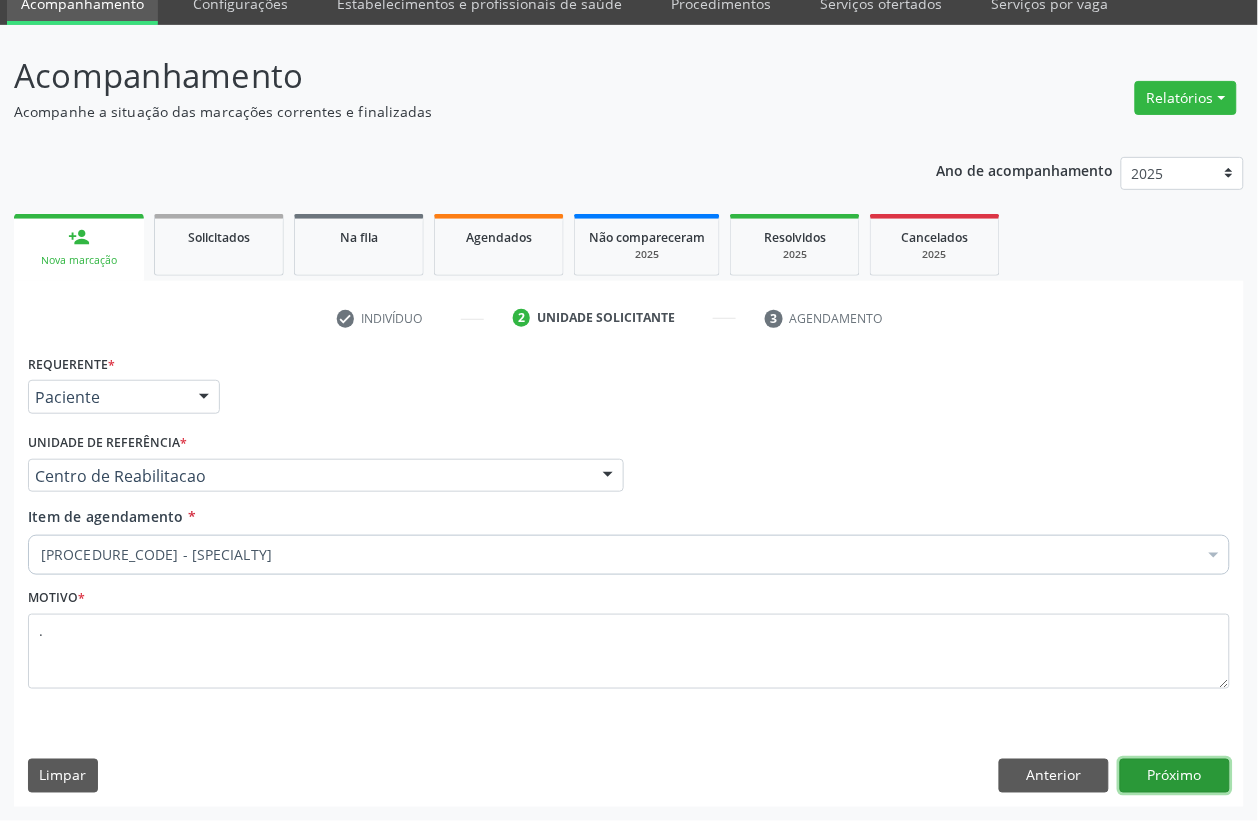 click on "Próximo" at bounding box center [1175, 776] 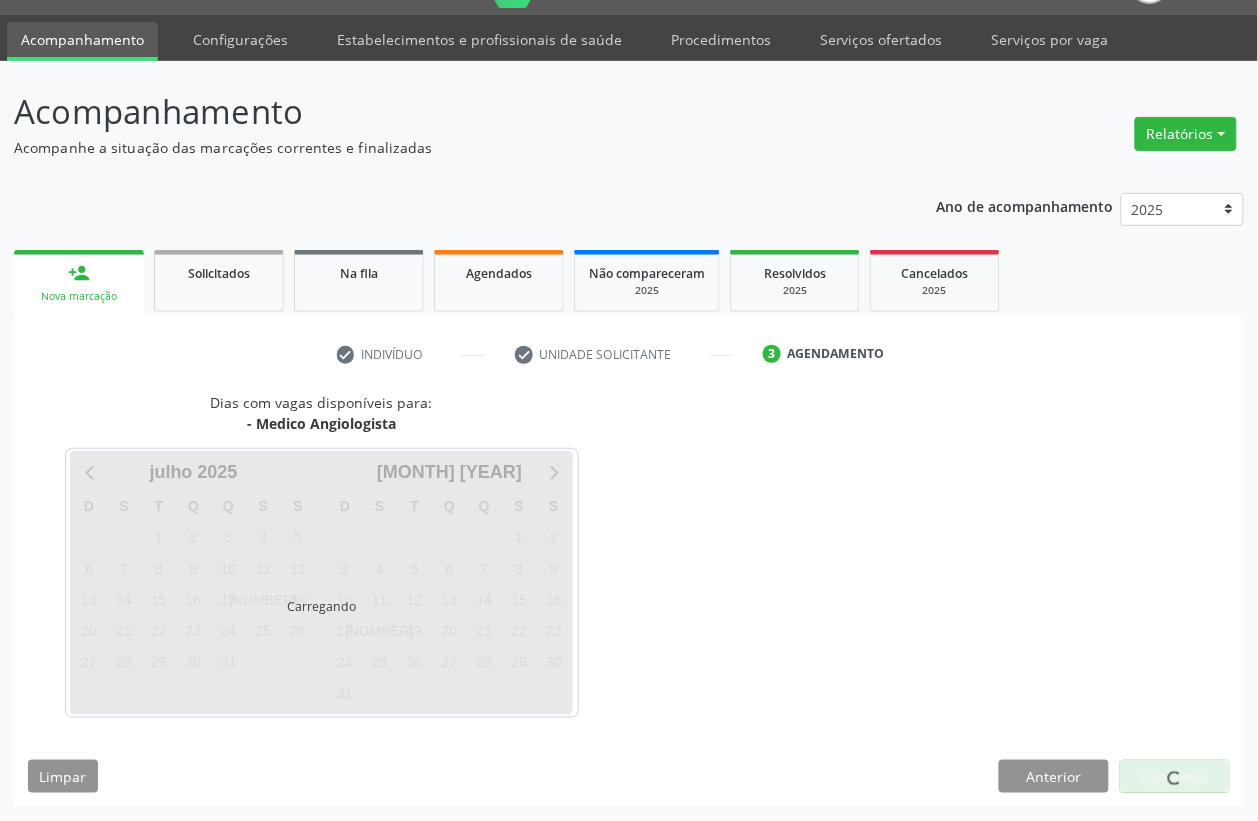 scroll, scrollTop: 50, scrollLeft: 0, axis: vertical 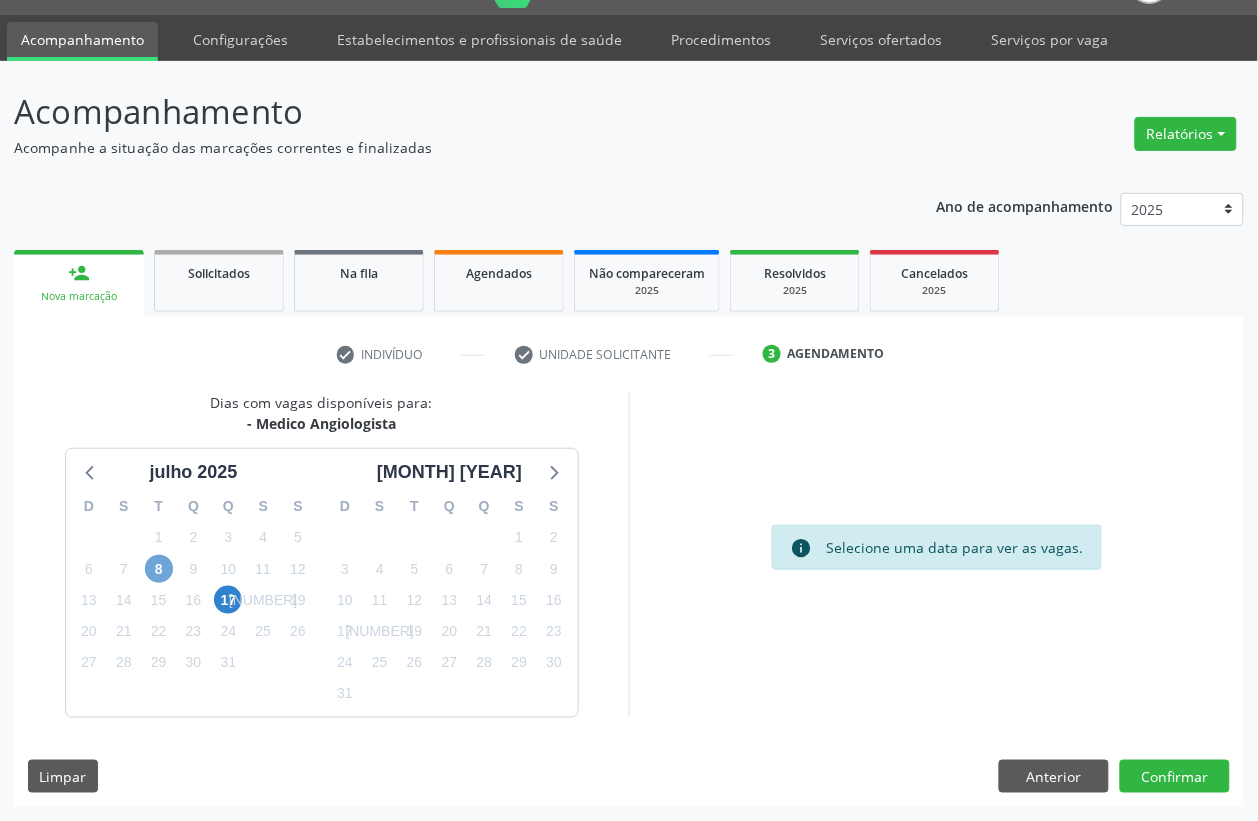 click on "8" at bounding box center (159, 569) 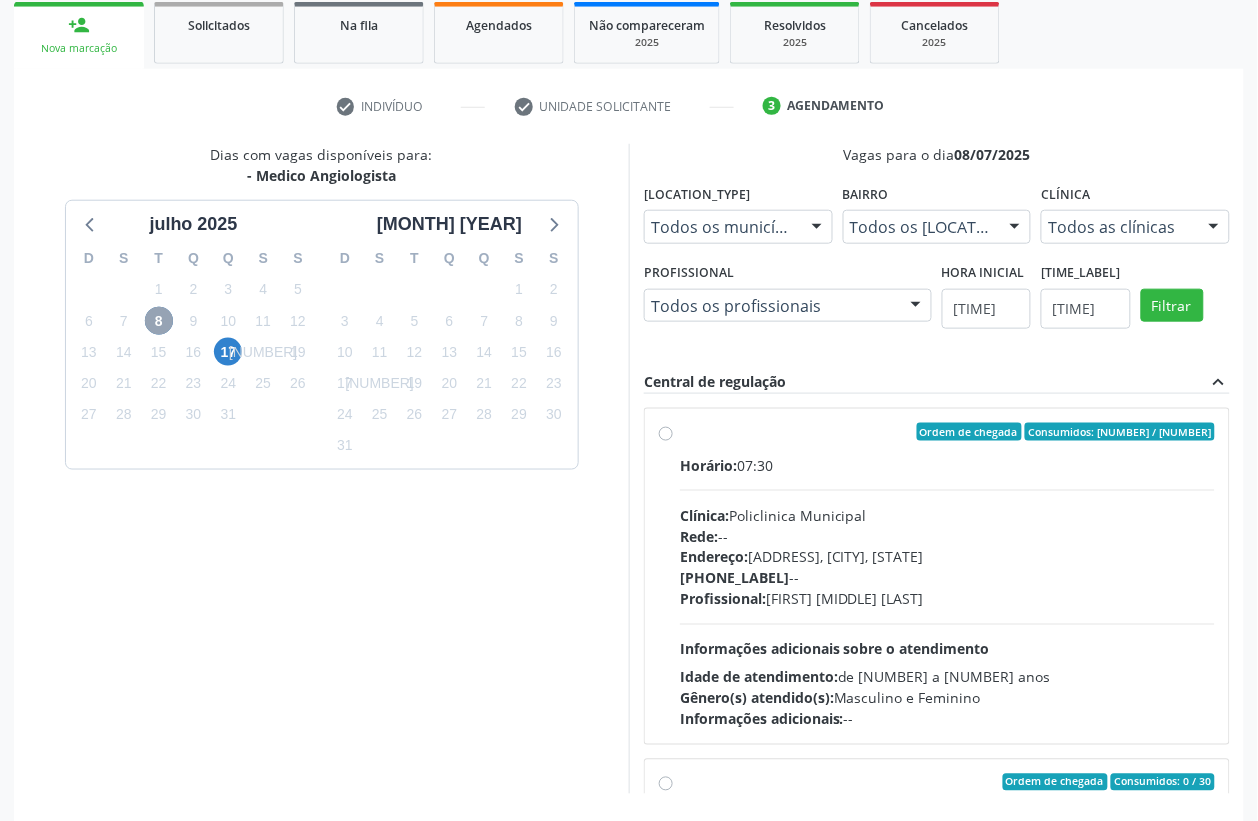 scroll, scrollTop: 300, scrollLeft: 0, axis: vertical 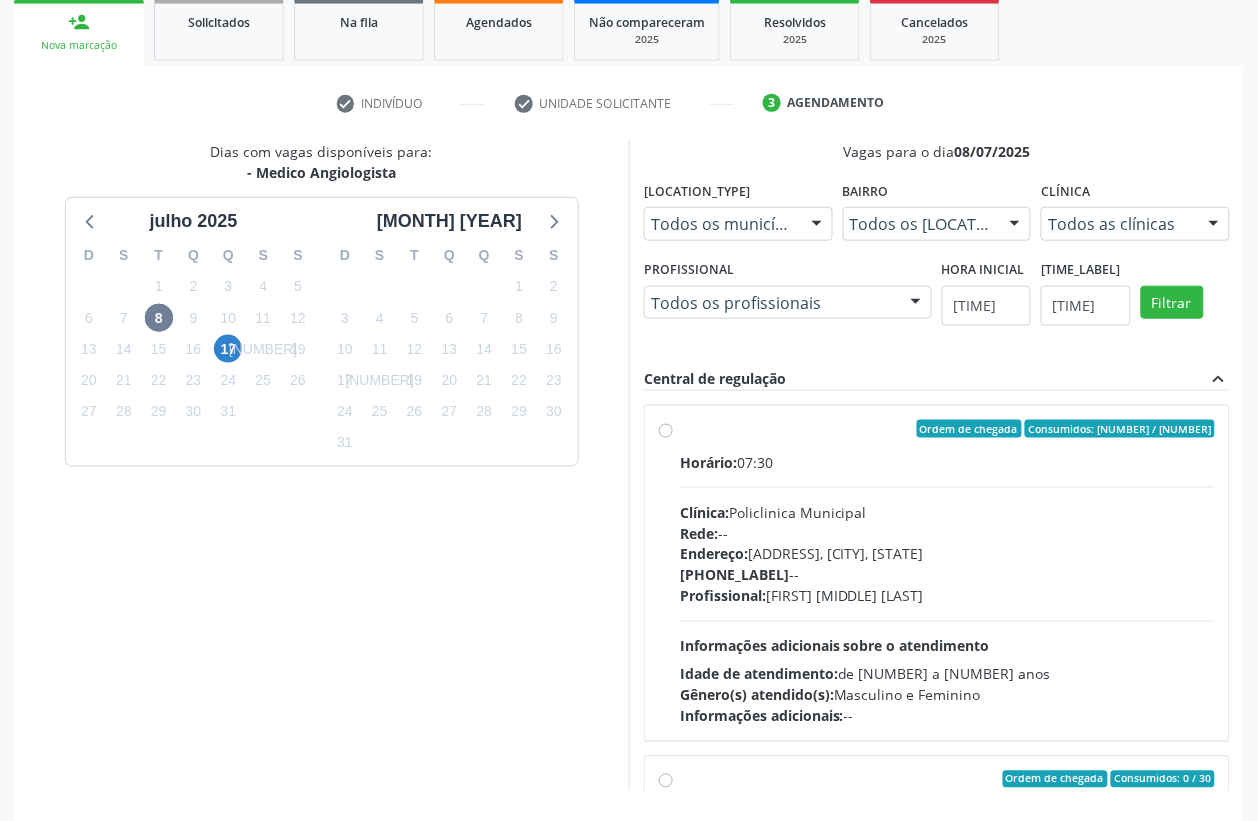 click on "Ordem de chegada
Consumidos: 4 / 30" at bounding box center (947, 429) 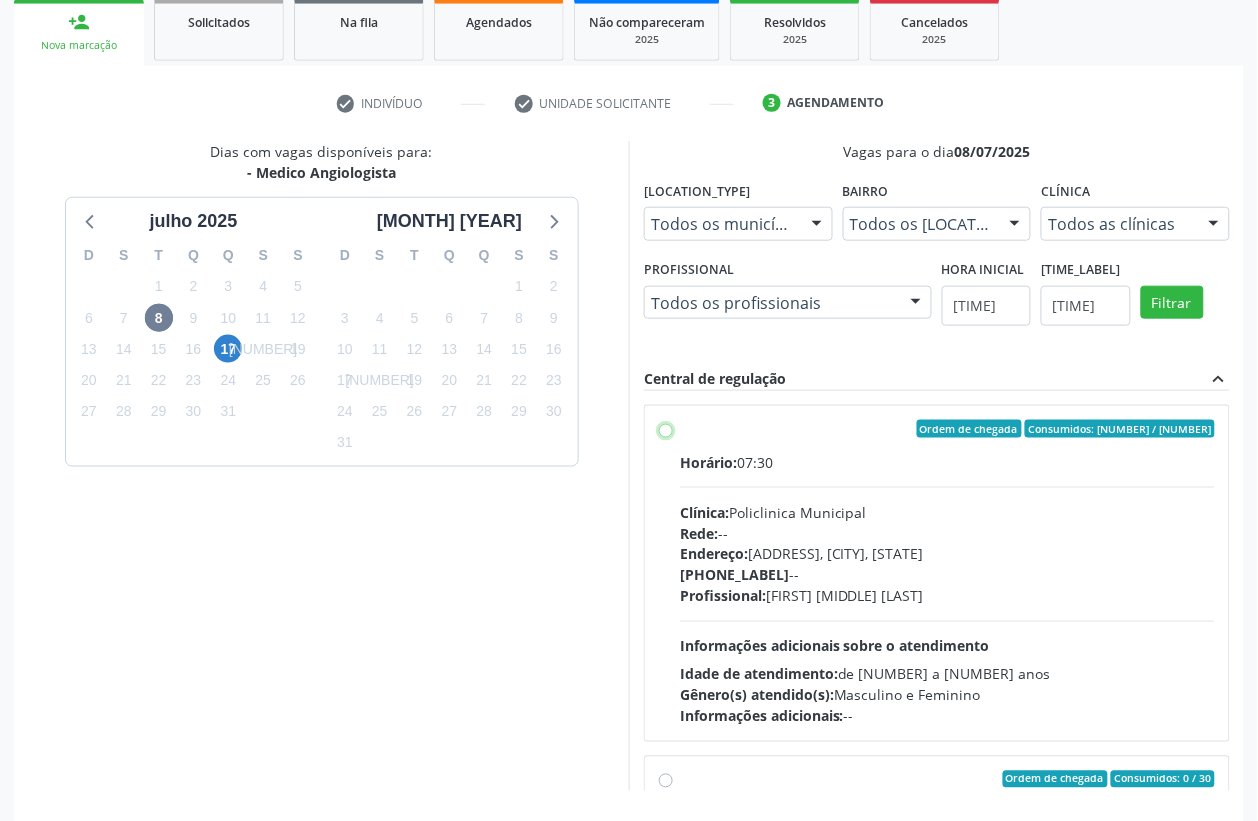 click on "Ordem de chegada
Consumidos: 4 / 30
Horário:   07:30
Clínica:  Policlinica Municipal
Rede:
--
Endereço:   Predio, nº S/N, Ipsep, [CITY] - [STATE]
Telefone:   --
Profissional:
[FIRST] [LAST]
Informações adicionais sobre o atendimento
Idade de atendimento:
de 0 a 120 anos
Gênero(s) atendido(s):
Masculino e Feminino
Informações adicionais:
--" at bounding box center (666, 429) 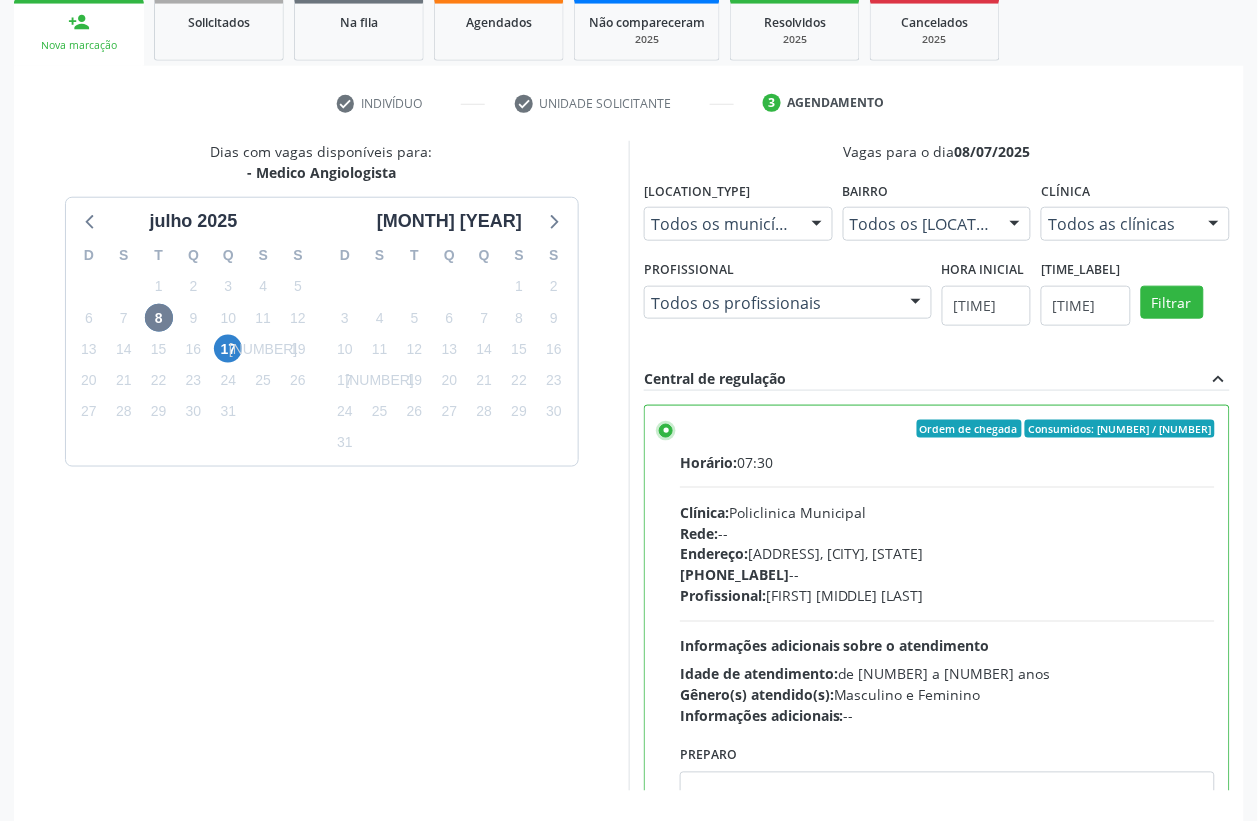 scroll, scrollTop: 373, scrollLeft: 0, axis: vertical 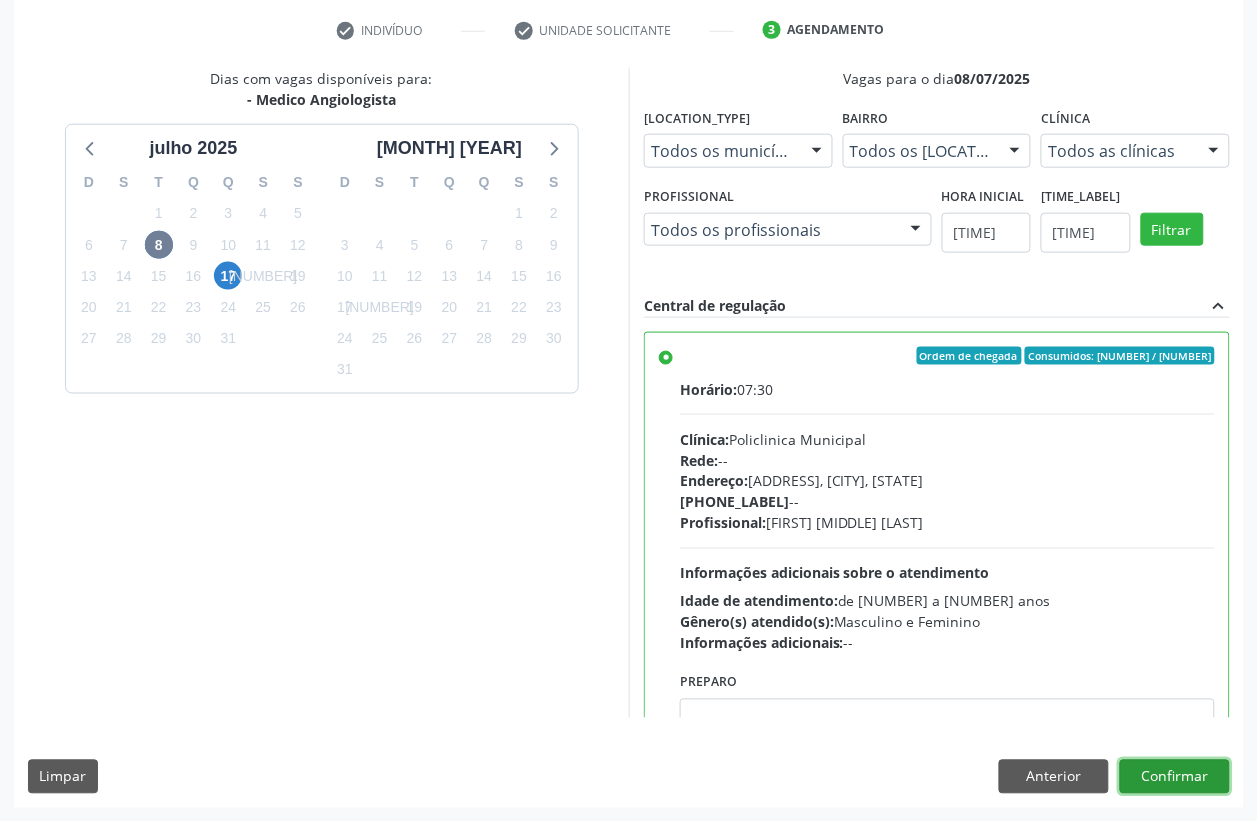 click on "Confirmar" at bounding box center [1175, 777] 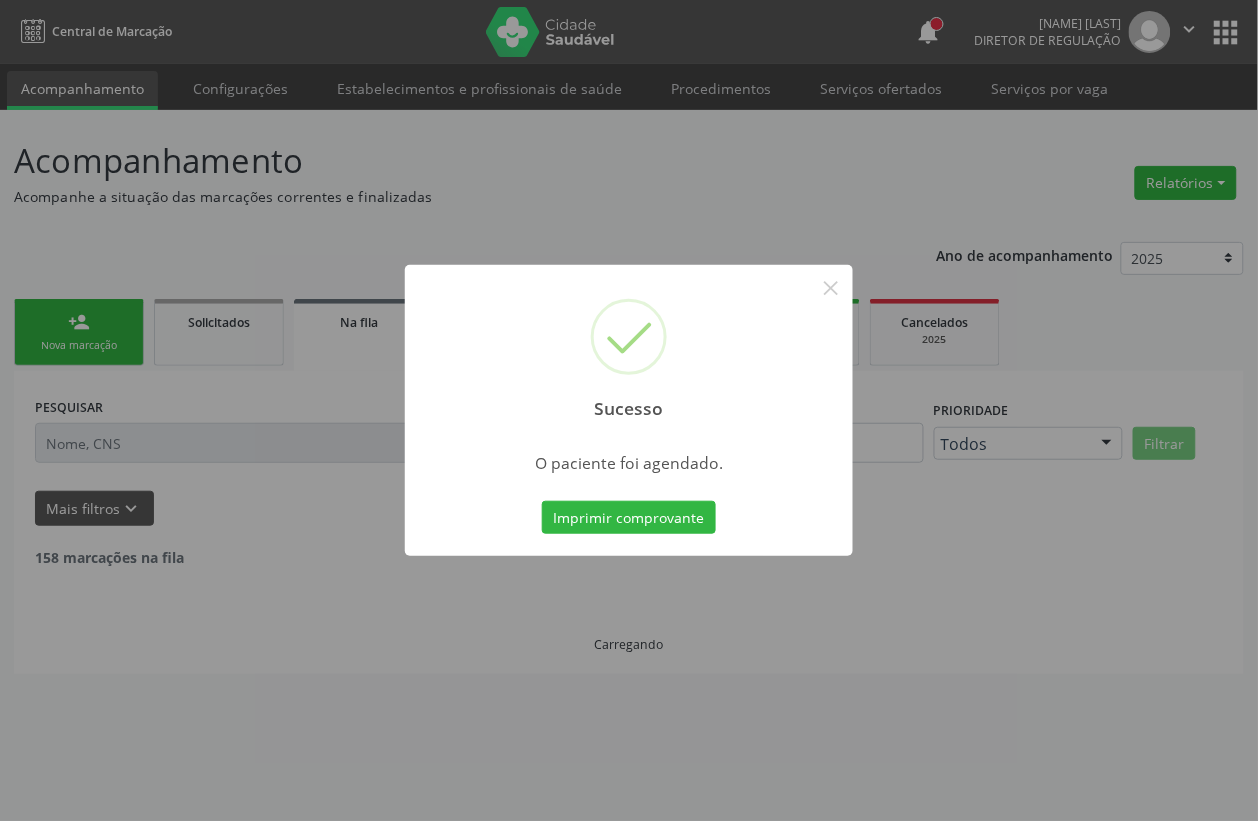 scroll, scrollTop: 0, scrollLeft: 0, axis: both 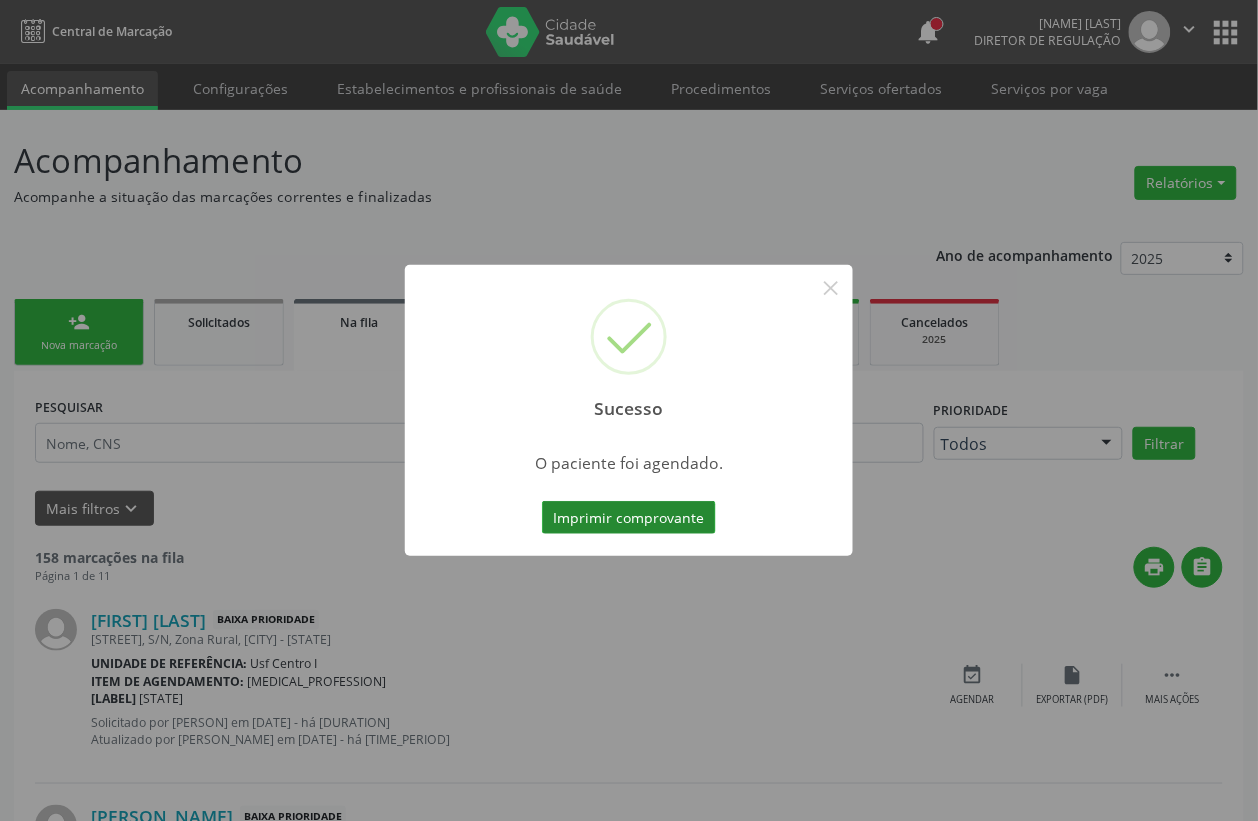 click on "Imprimir comprovante" at bounding box center (629, 518) 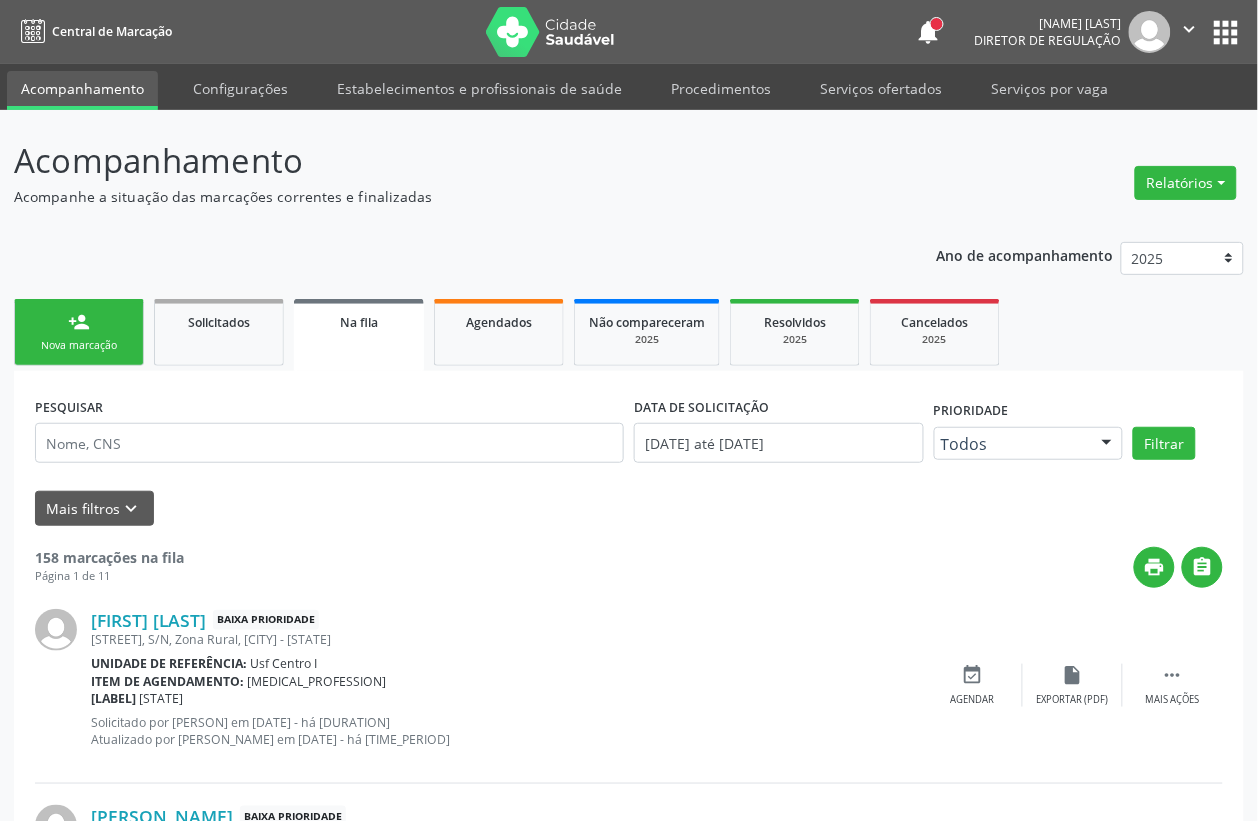 click on "apps" at bounding box center [1226, 32] 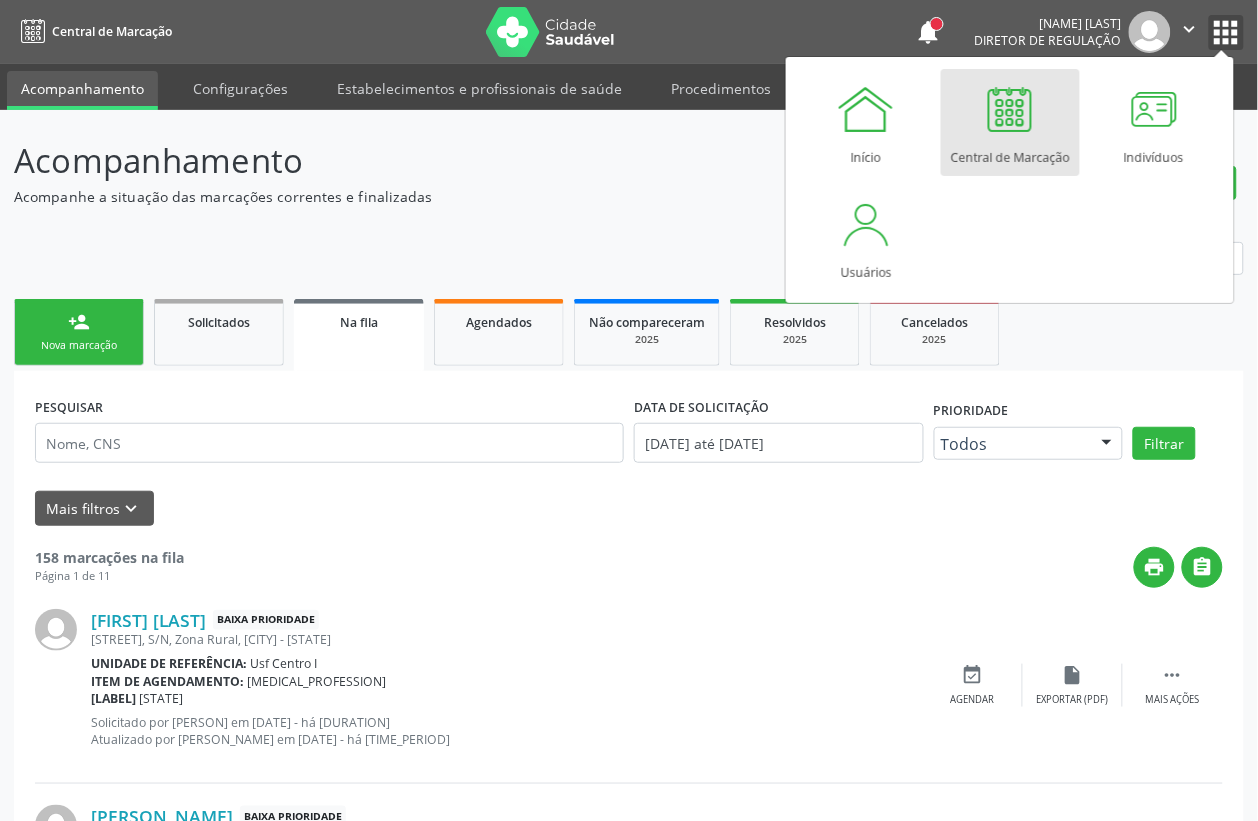 click on "" at bounding box center (1190, 29) 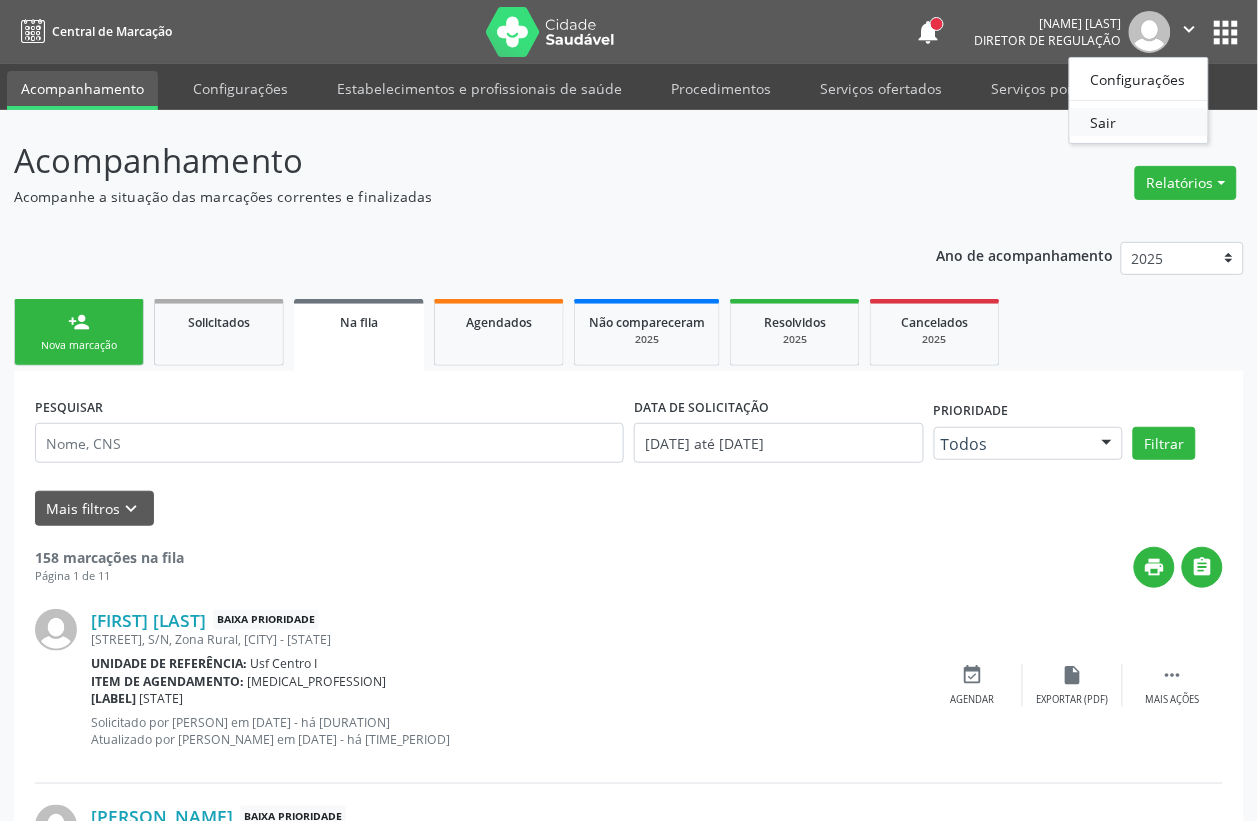 click on "Sair" at bounding box center (1139, 122) 